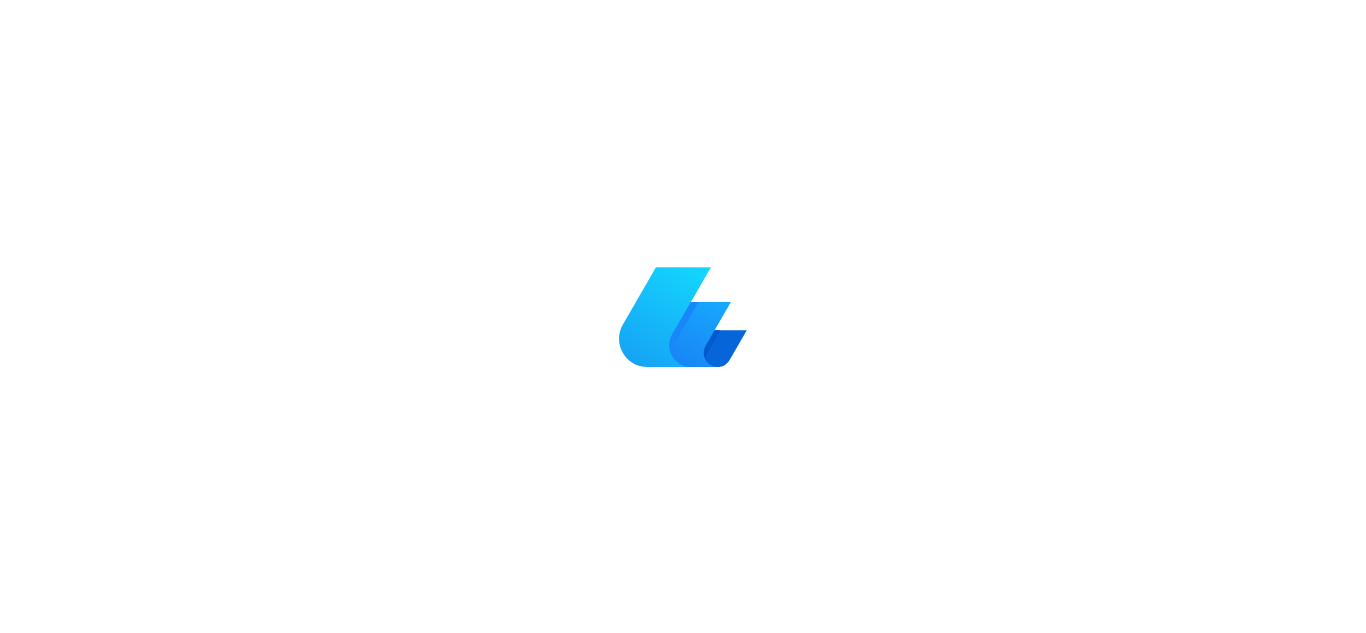 scroll, scrollTop: 0, scrollLeft: 0, axis: both 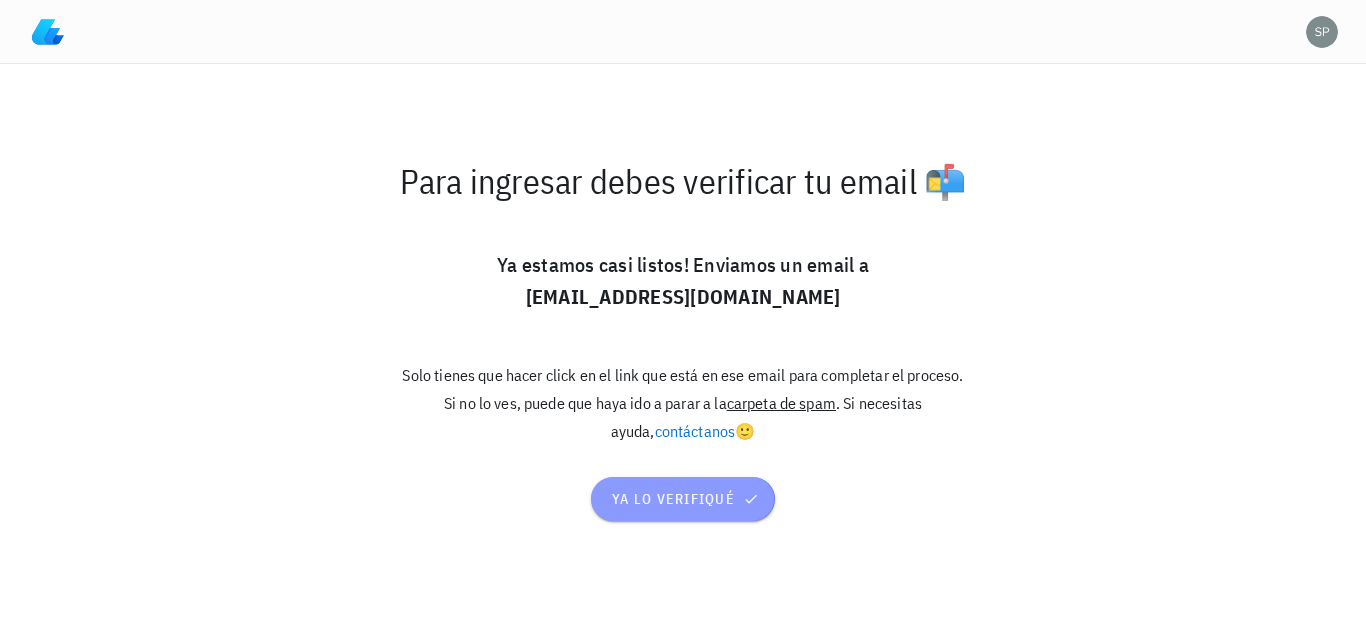click on "ya lo verifiqué" at bounding box center [683, 499] 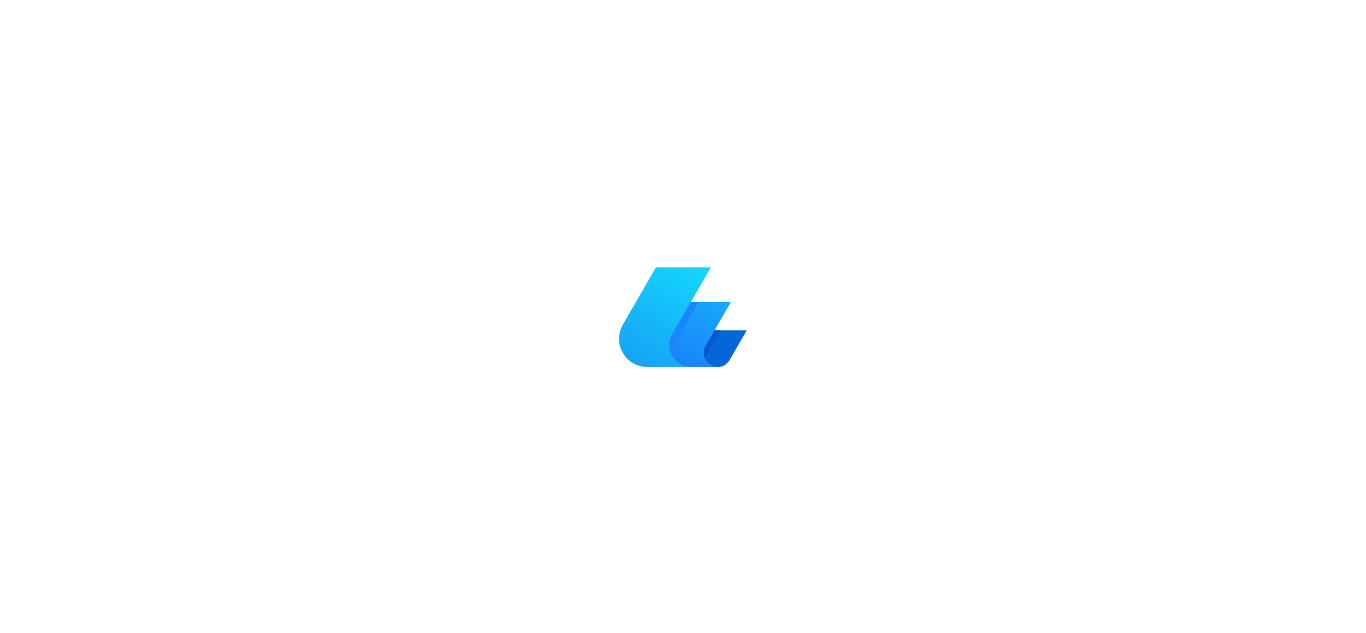 scroll, scrollTop: 0, scrollLeft: 0, axis: both 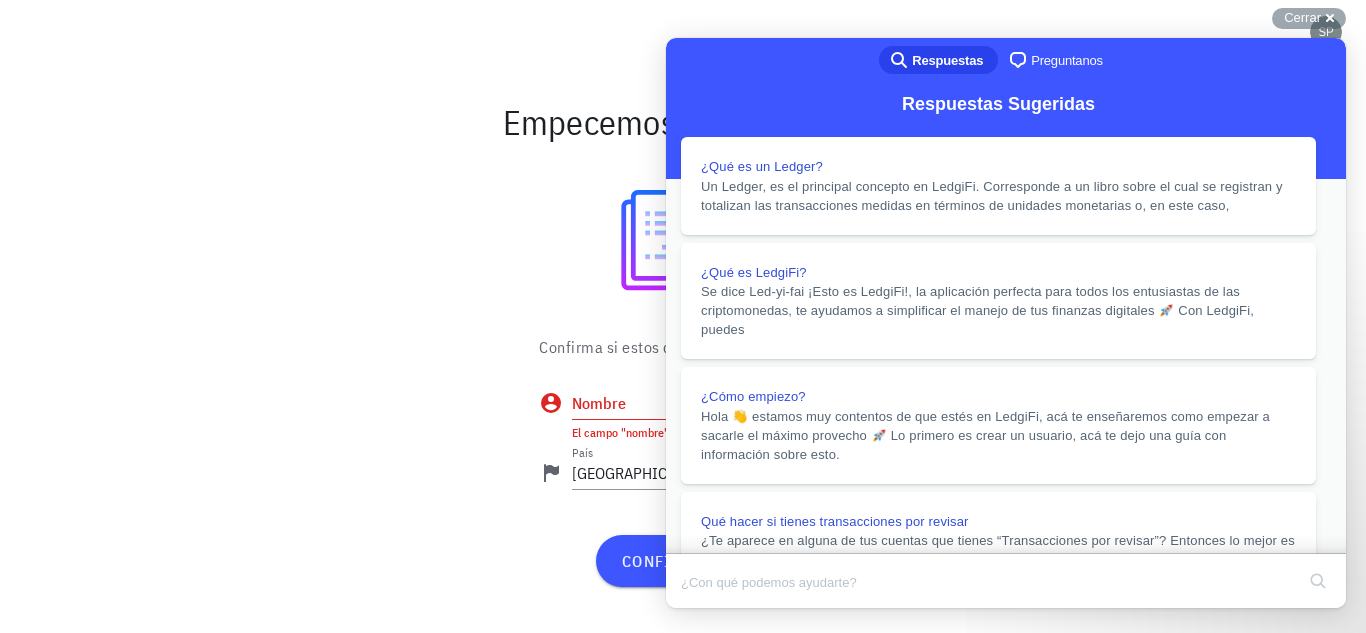 click on "Close" at bounding box center (685, 622) 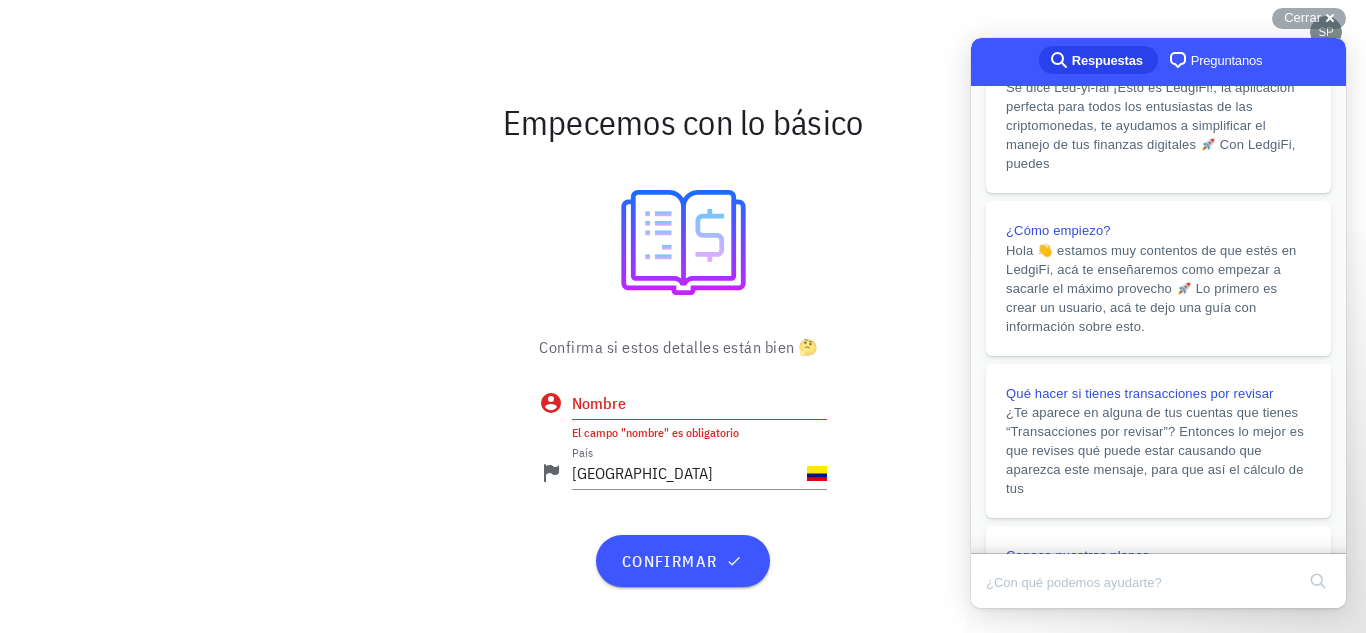 scroll, scrollTop: 255, scrollLeft: 0, axis: vertical 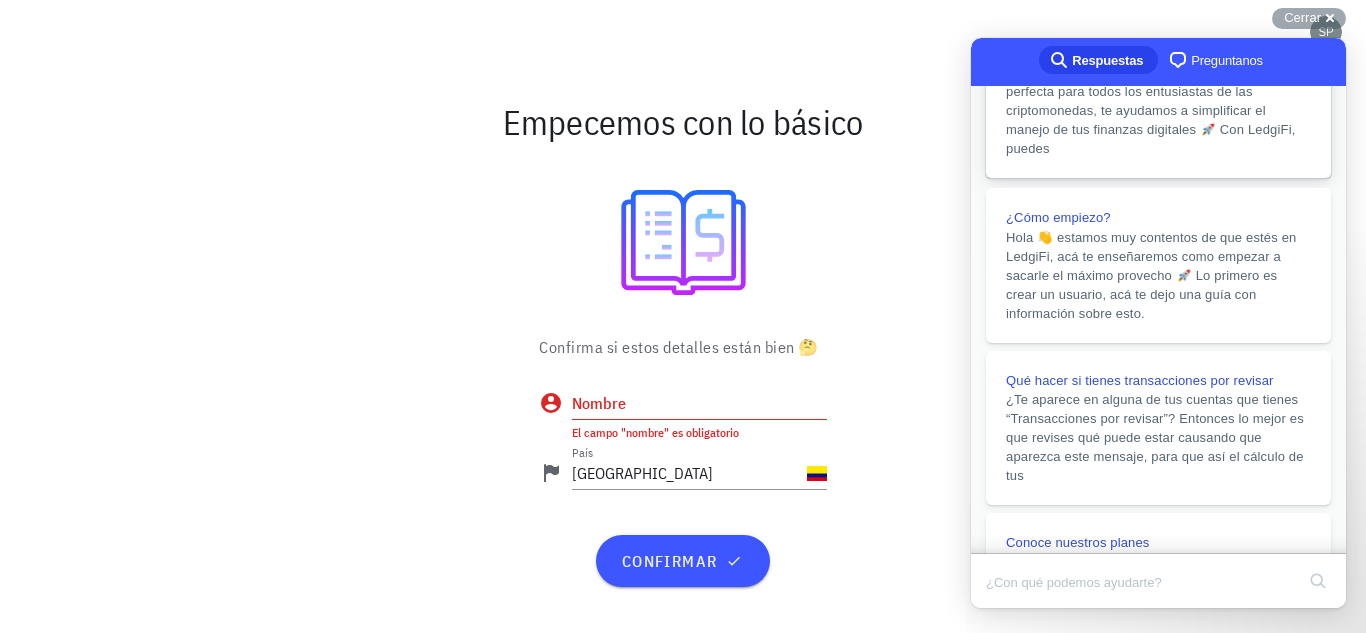 click on "Se dice Led-yi-fai ¡Esto es LedgiFi!, la aplicación perfecta para todos los entusiastas de las criptomonedas, te ayudamos a simplificar el manejo de tus finanzas digitales 🚀 Con LedgiFi, puedes" at bounding box center [1158, 110] 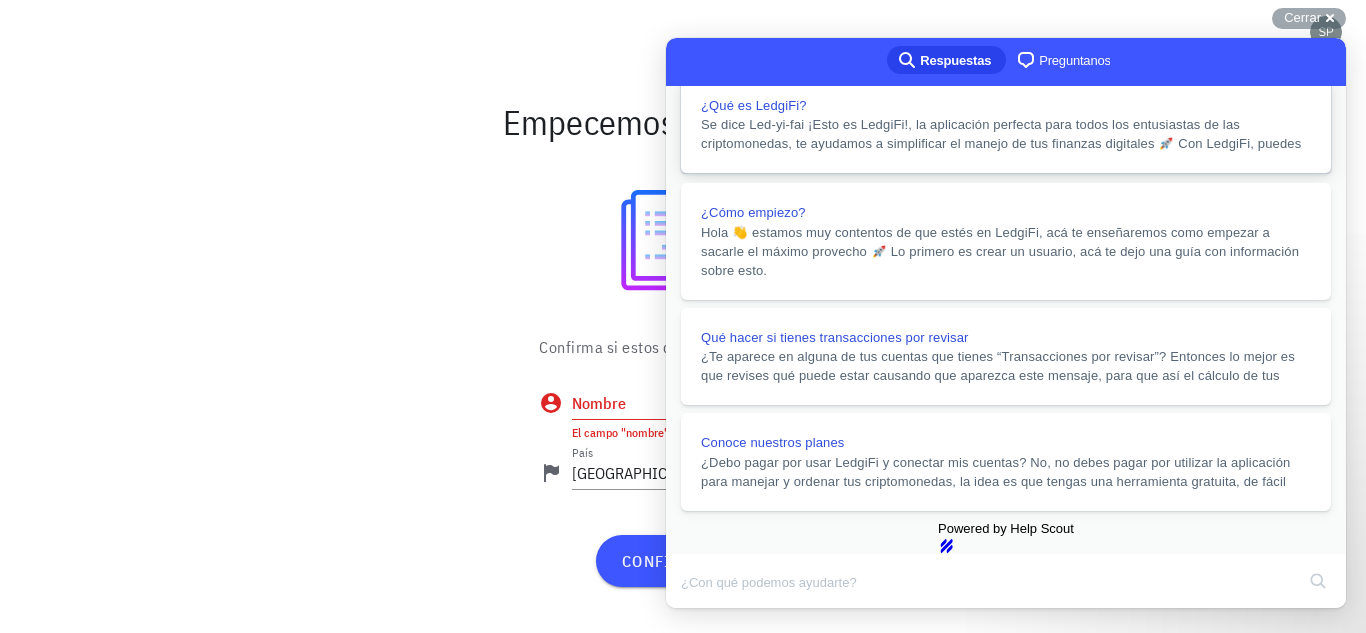 scroll, scrollTop: 238, scrollLeft: 0, axis: vertical 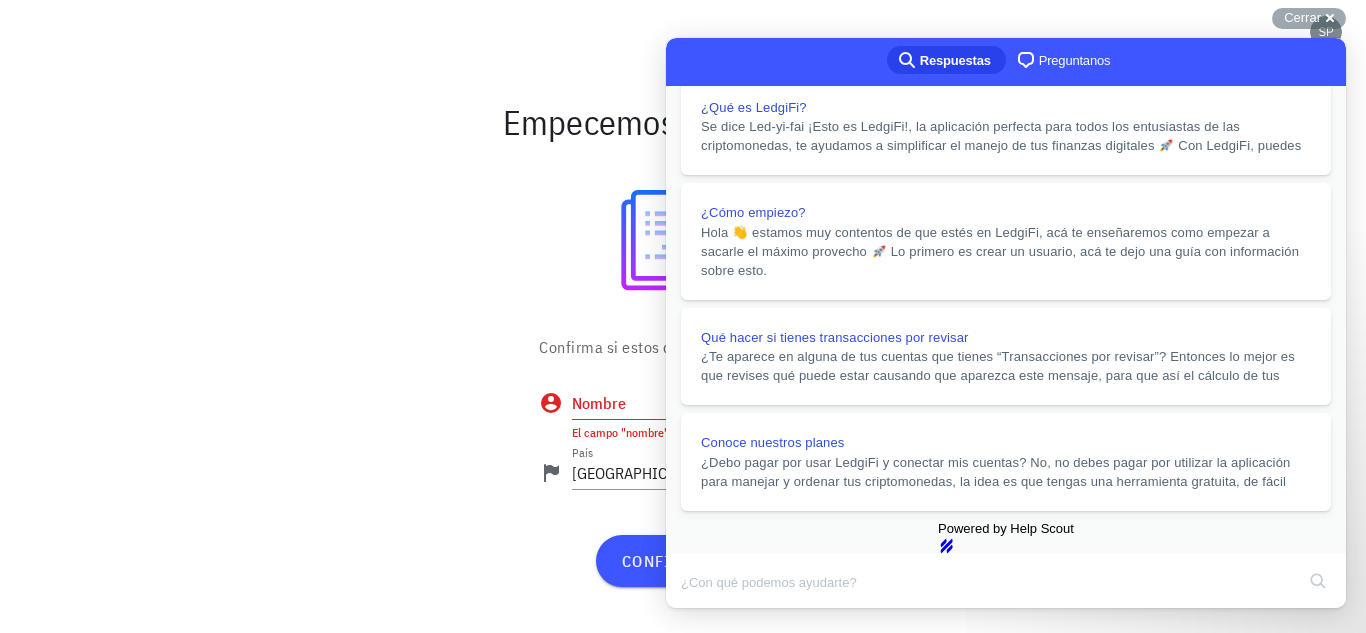 click on "Nos alegramos de que hayas decidido unirte al mundo de LedgiFi 🎉 Lo primero que debes hacer es crear un usuario, lo puedes realizar desde ledgifi.com o desde acá. Para crearlo, tendrás 2…" at bounding box center [1001, 1342] 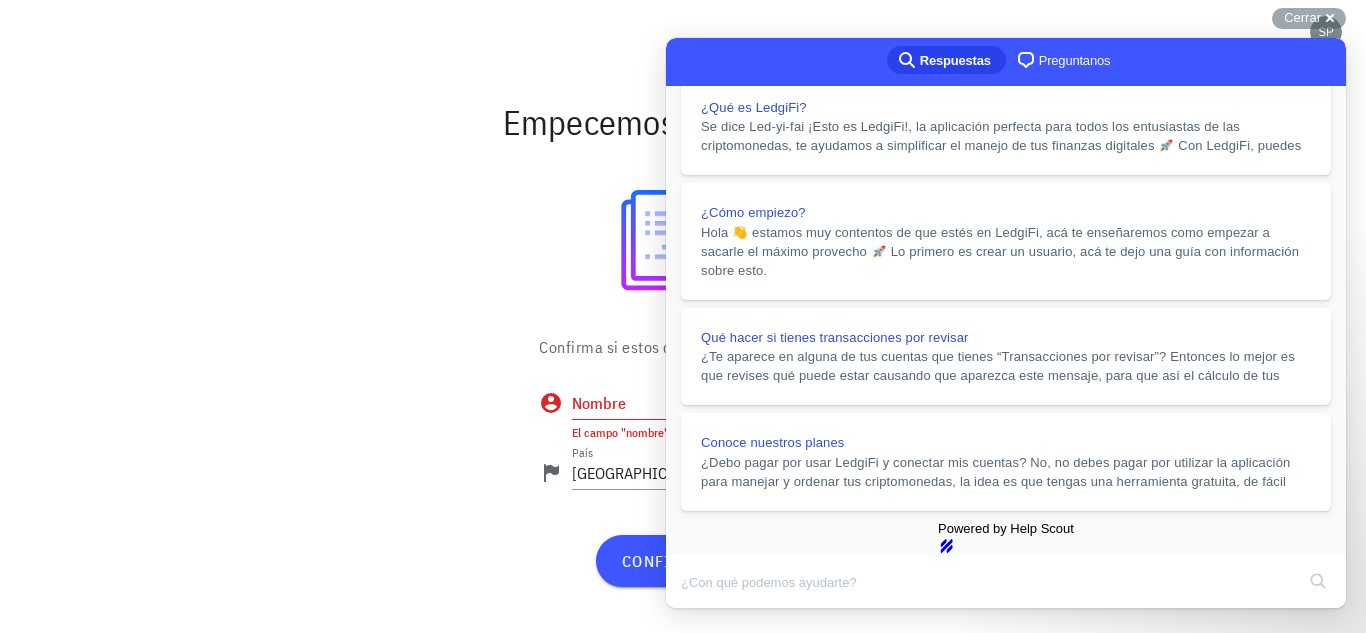 scroll, scrollTop: 996, scrollLeft: 0, axis: vertical 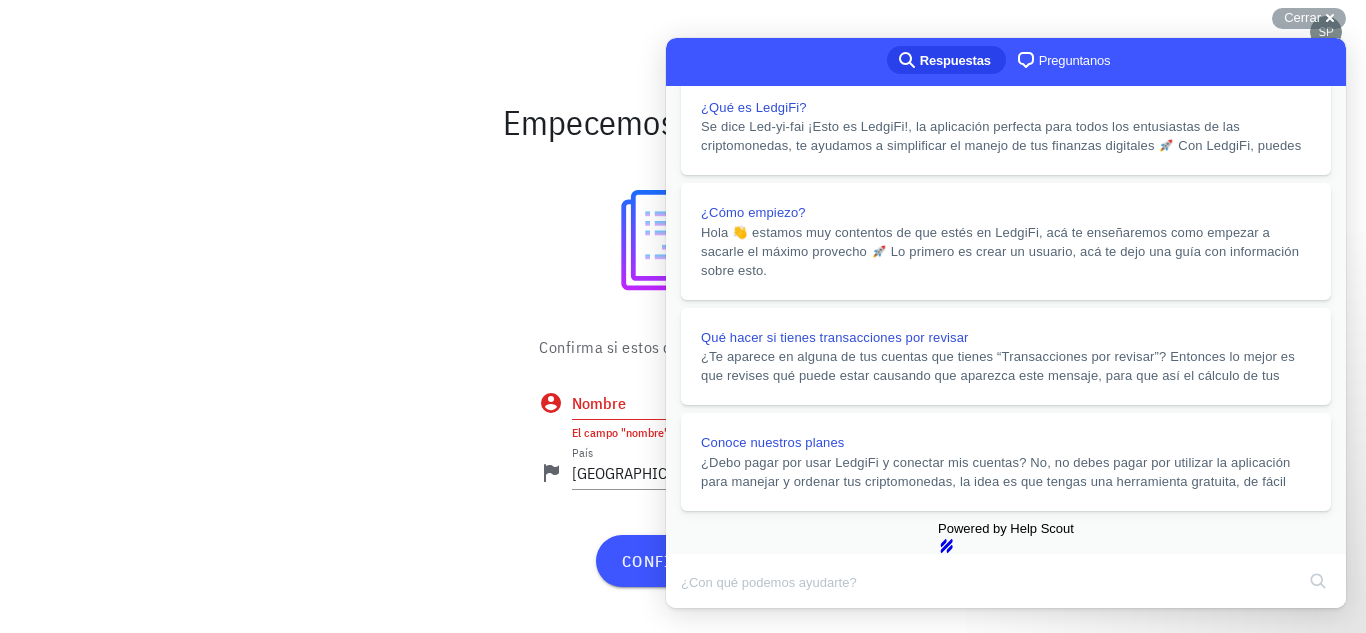 click on "¿Cómo creo mi primer Ledger? Cuando hayas creado tu Usuario, te pediremos solamente dos cosas: El nombre que le quieres dar al Ledger (puede ser tu nombre) y el país en el que resides (esto según en el país que pagas tus…" at bounding box center (1006, 4753) 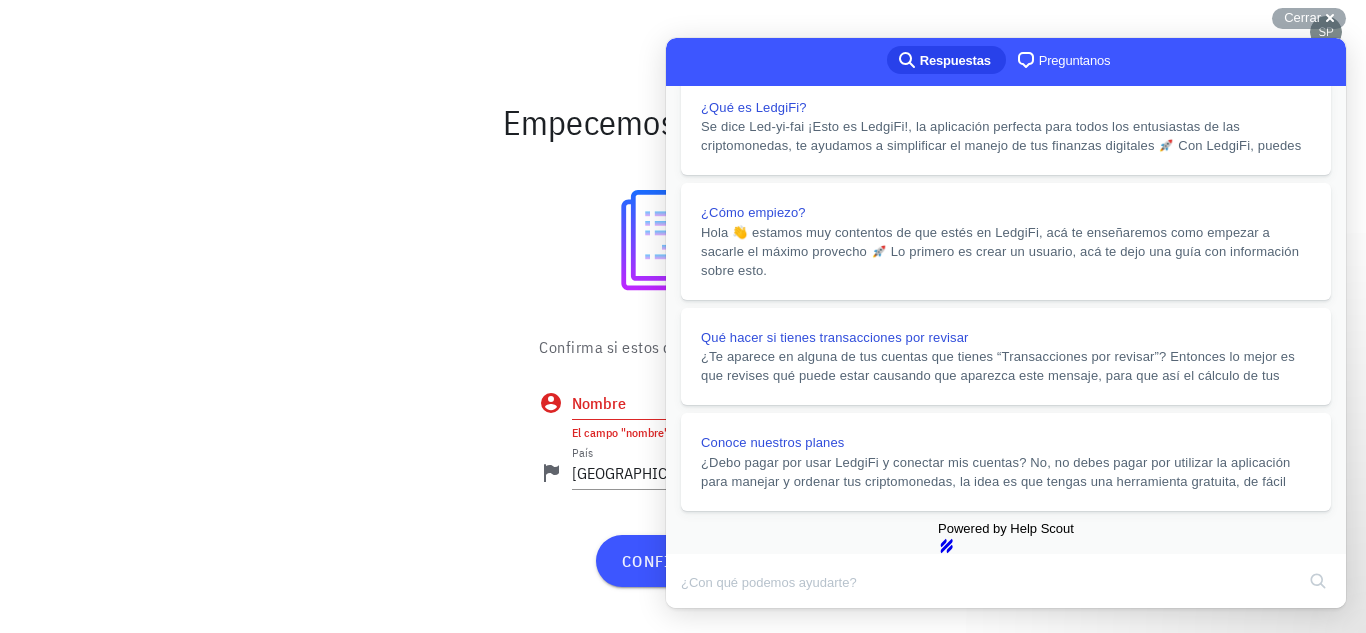 scroll, scrollTop: 325, scrollLeft: 0, axis: vertical 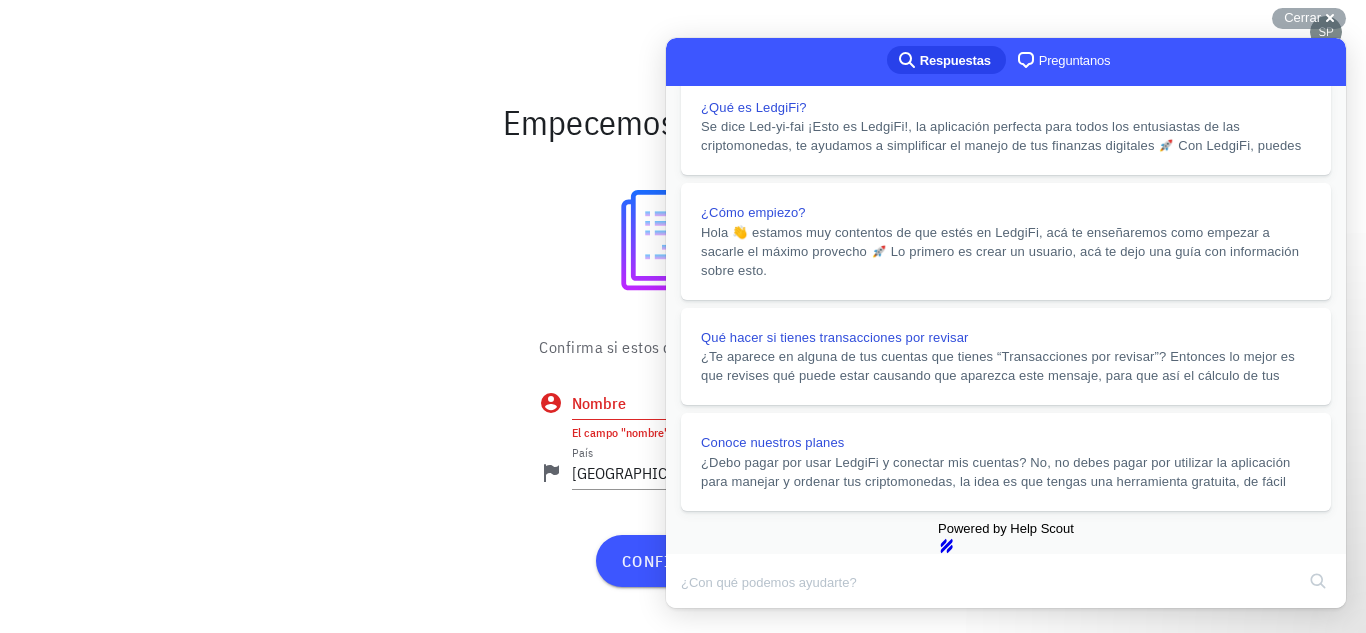 click on "Para agregar una transacción, podrás hacerlo de tres formas distintas: Agregarlas mediante una conexión, manualmente o mediante un archivo. En este video, te mostramos cómo hacerlo. También si lo…" at bounding box center [994, 6194] 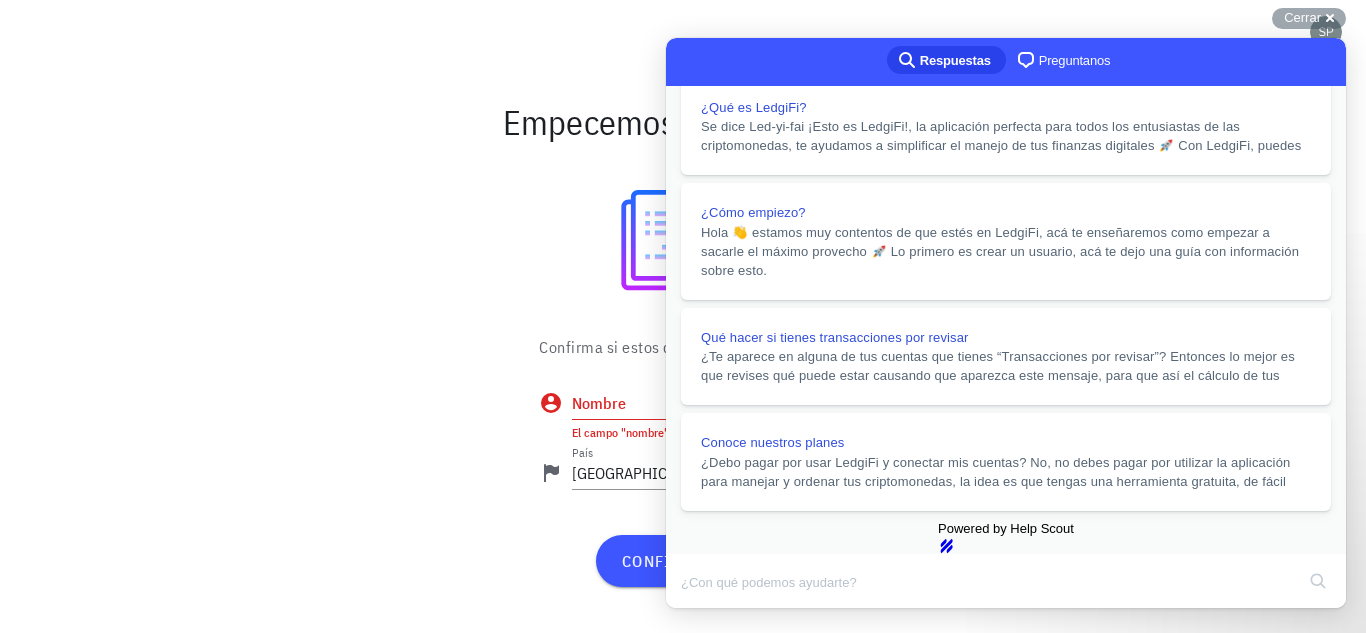 scroll, scrollTop: 34, scrollLeft: 0, axis: vertical 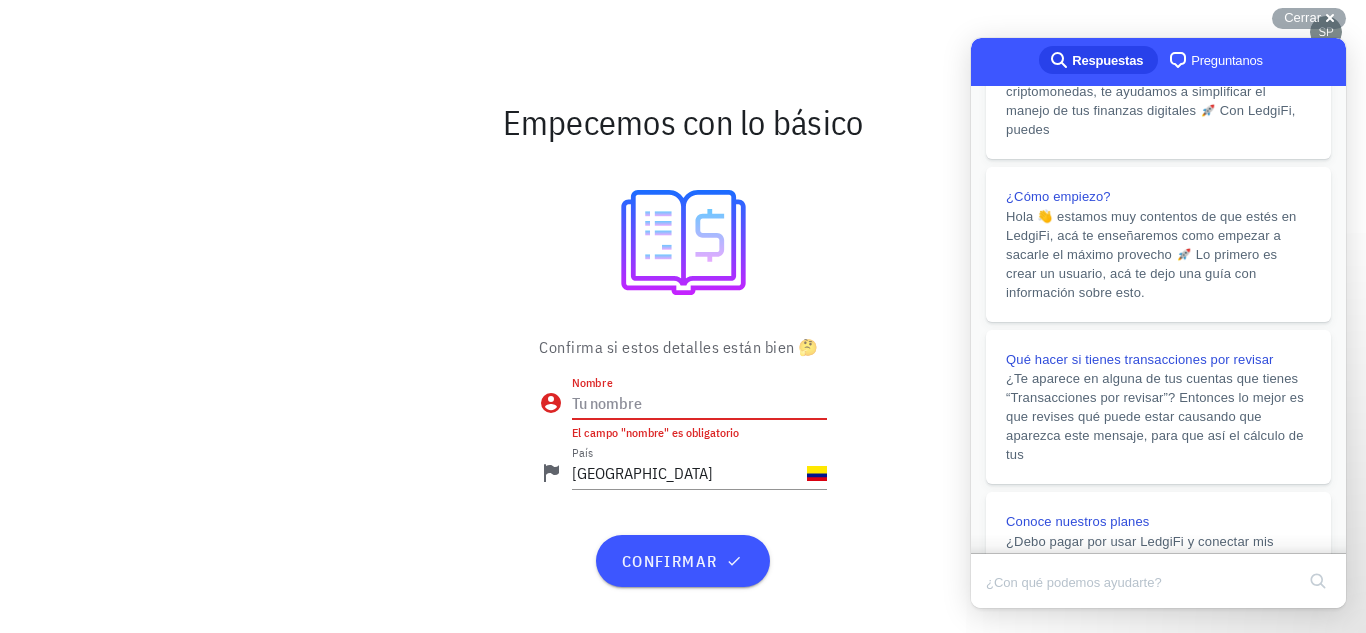 click on "Nombre" at bounding box center (699, 403) 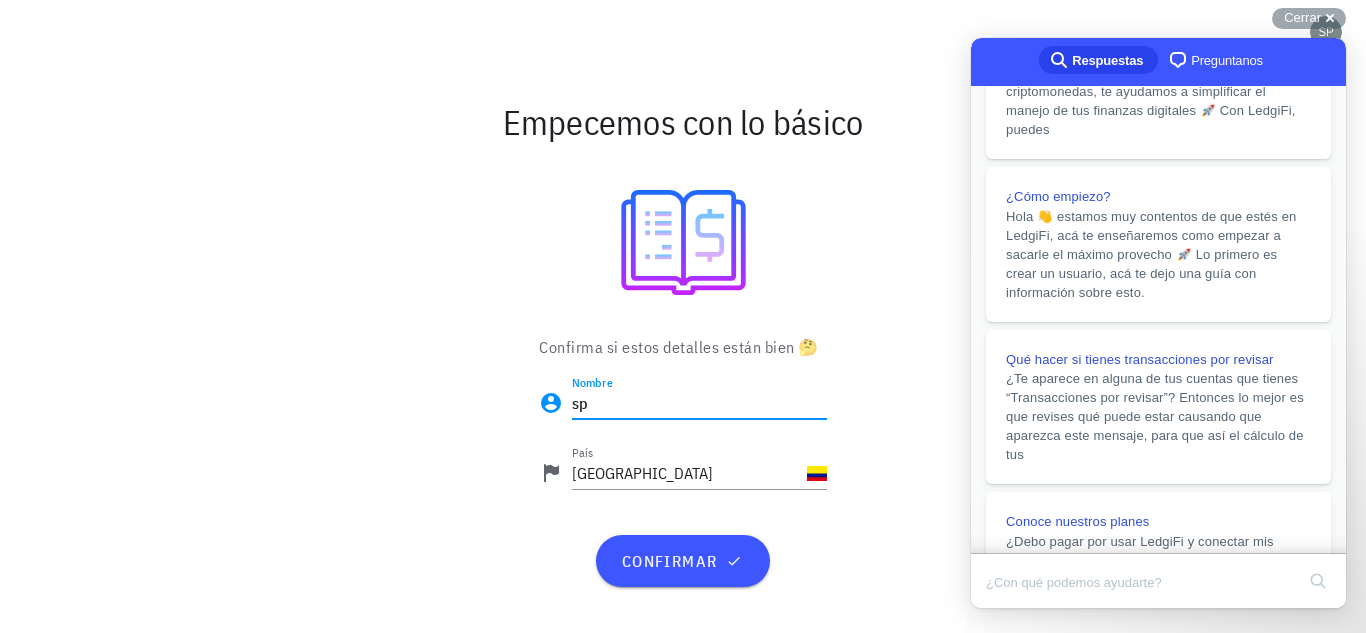 type on "s" 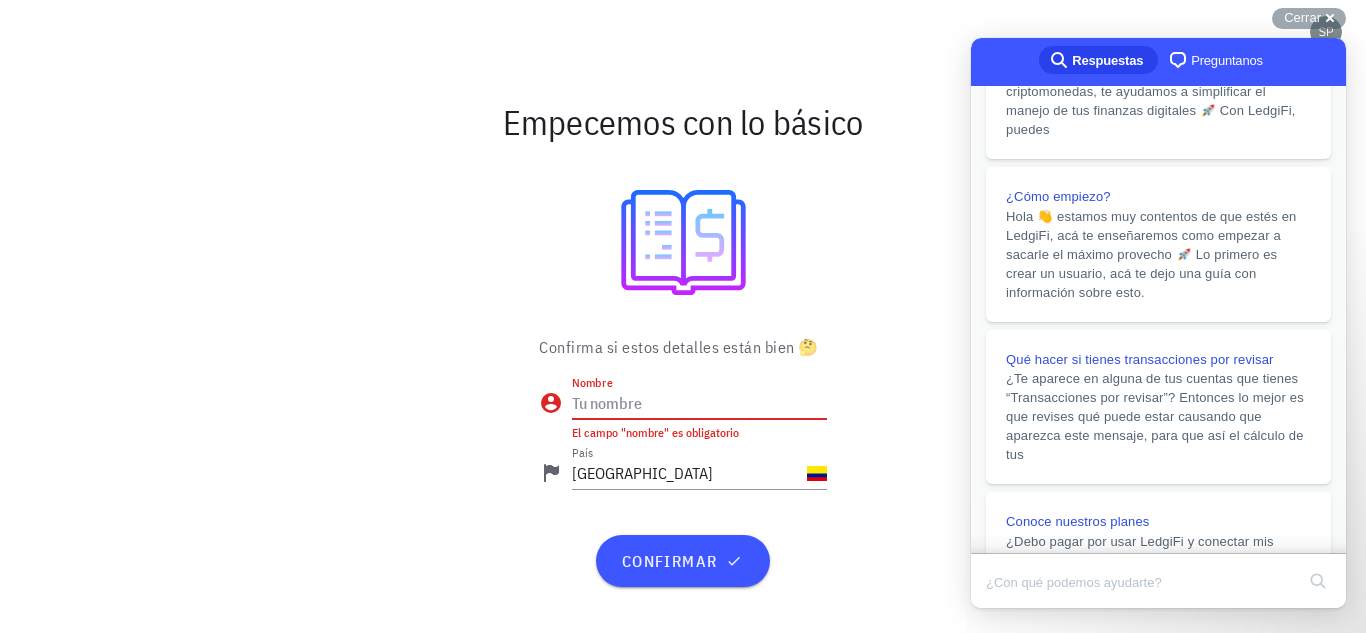 type on "S" 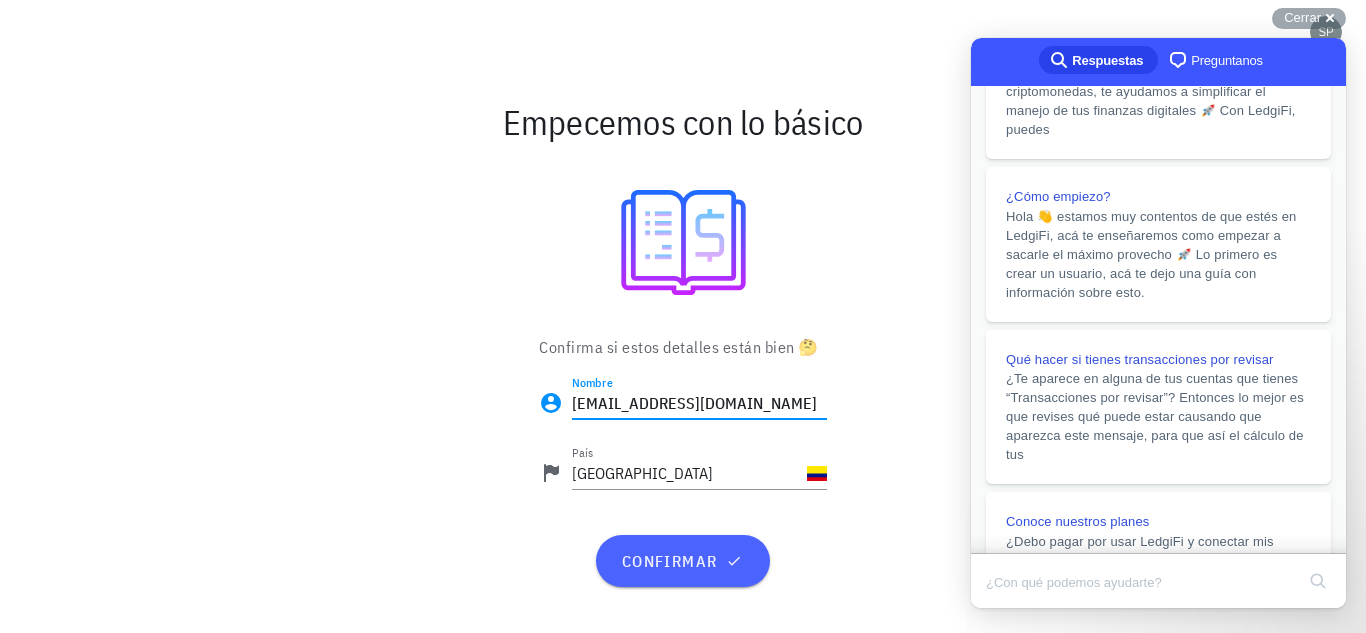 type on "[EMAIL_ADDRESS][DOMAIN_NAME]" 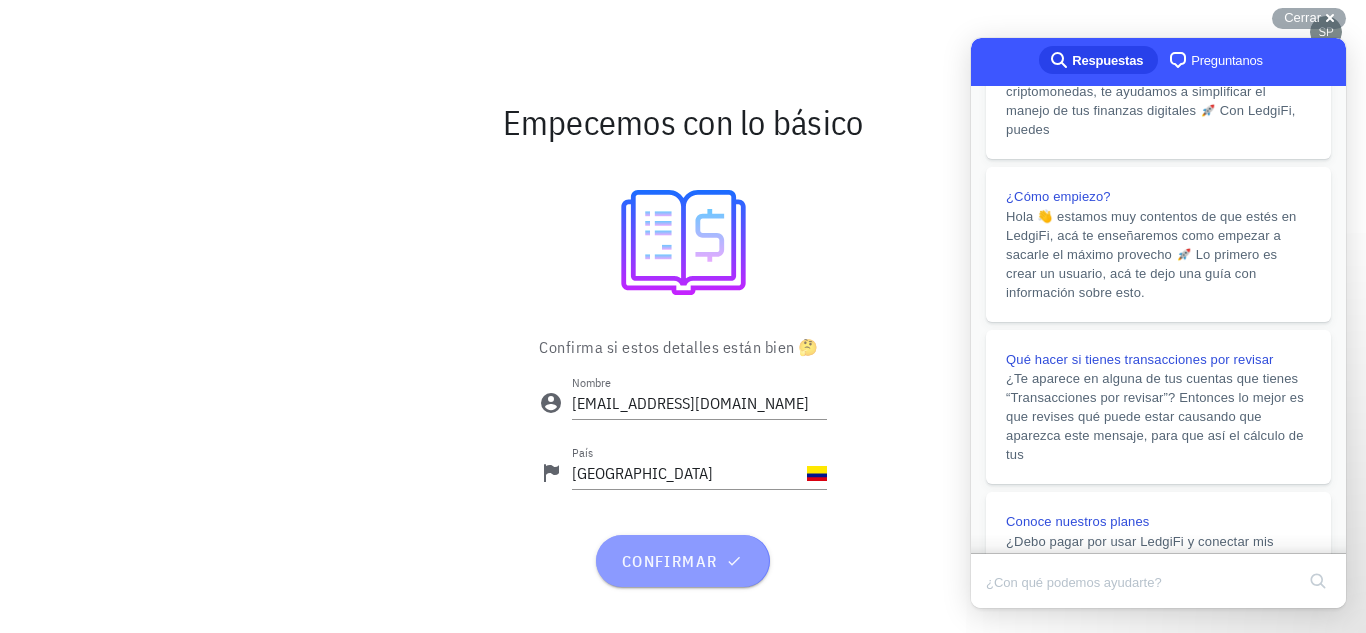 click on "confirmar" at bounding box center (682, 561) 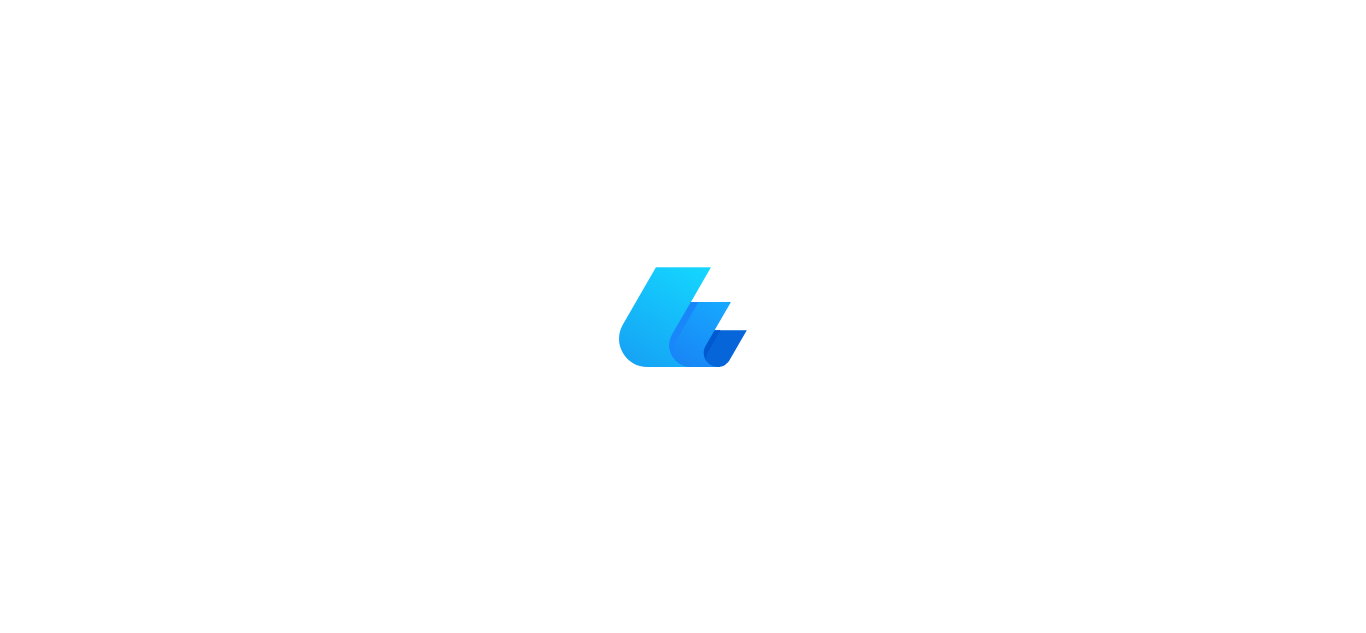scroll, scrollTop: 0, scrollLeft: 0, axis: both 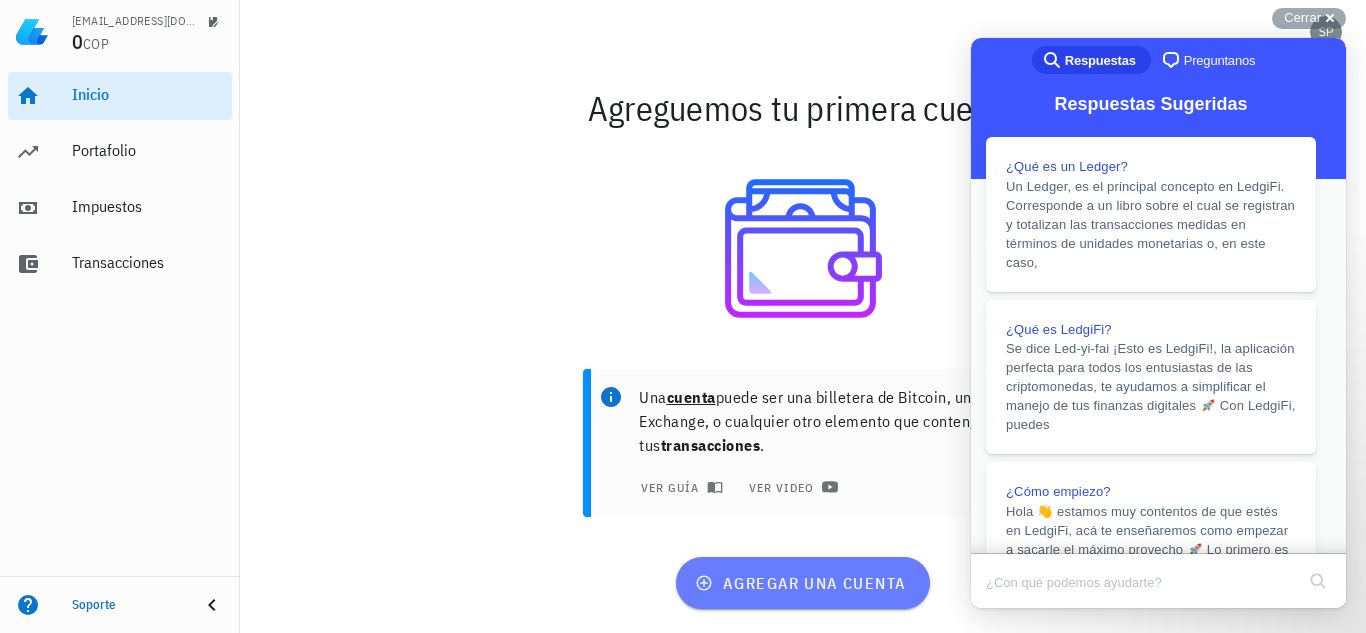 click on "agregar una cuenta" at bounding box center (802, 583) 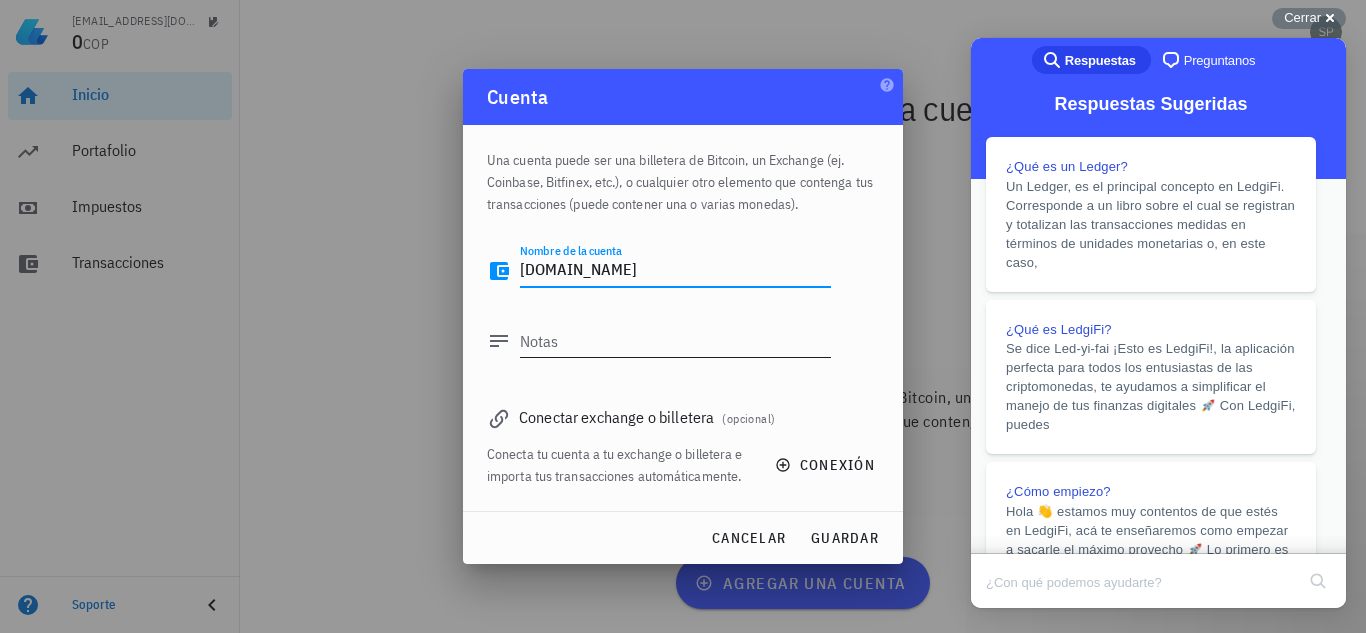 type on "[DOMAIN_NAME]" 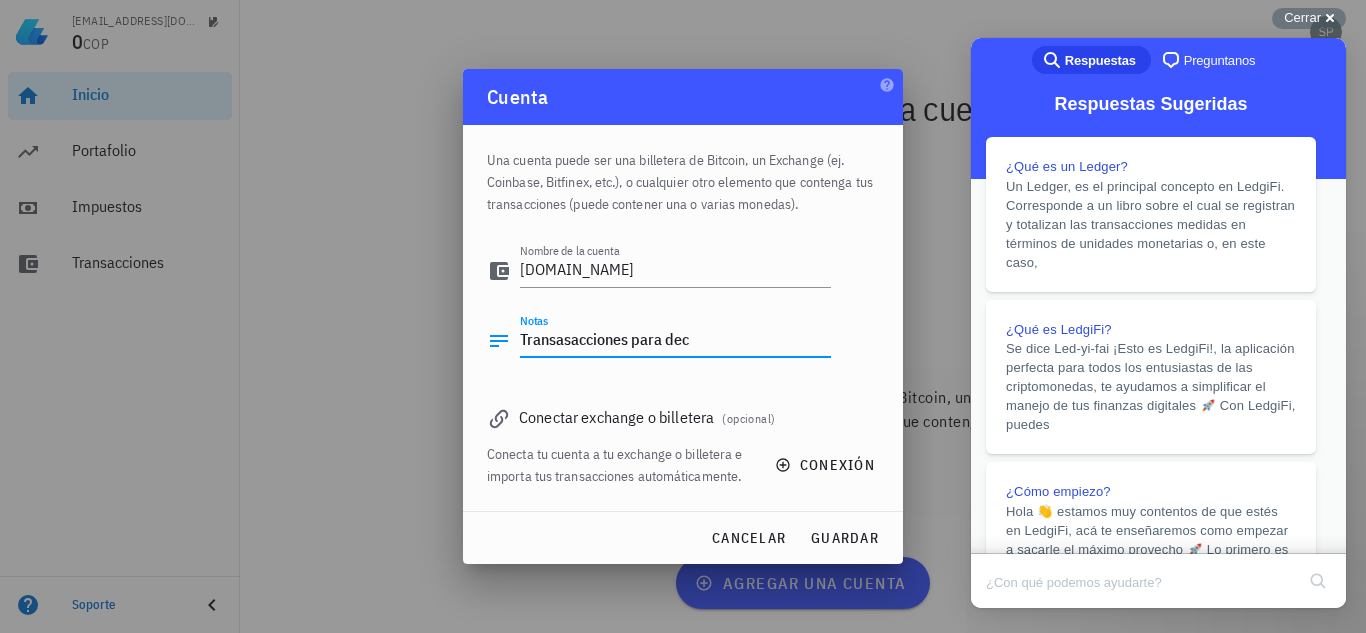 click on "Transasacciones para dec" at bounding box center (675, 341) 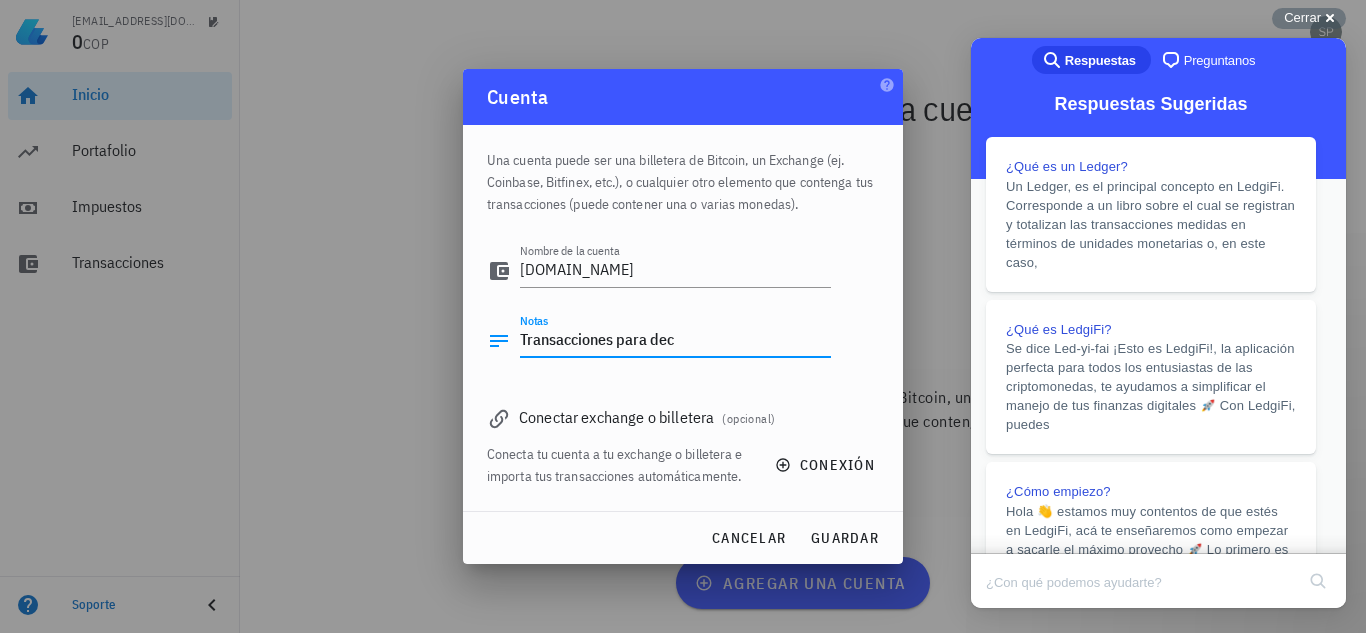 click on "Transacciones para dec" at bounding box center (675, 341) 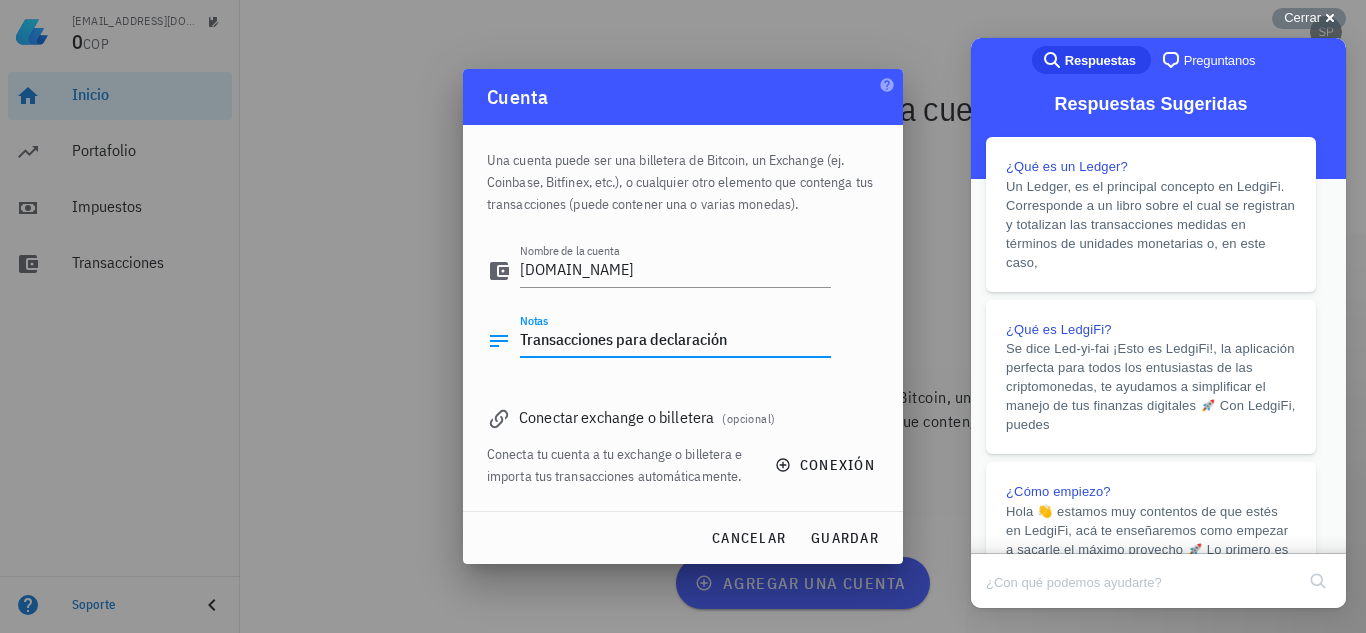 drag, startPoint x: 719, startPoint y: 339, endPoint x: 619, endPoint y: 337, distance: 100.02 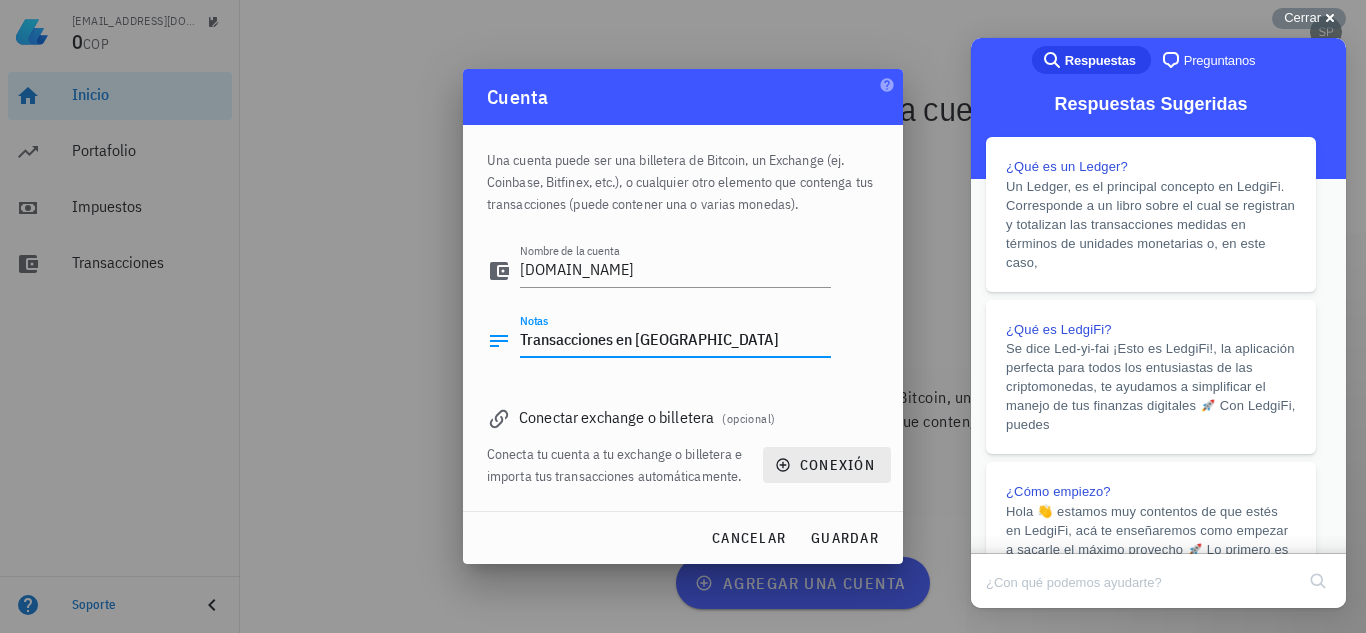 type on "Transacciones en [GEOGRAPHIC_DATA]" 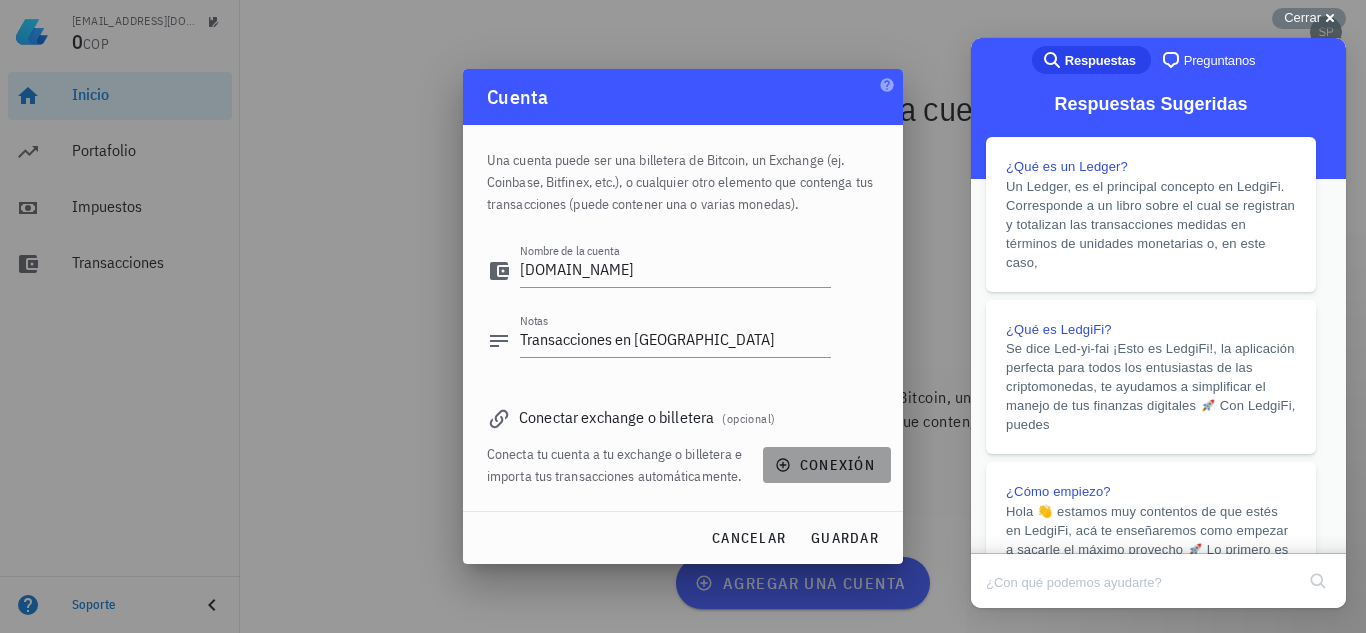 click on "conexión" at bounding box center (827, 465) 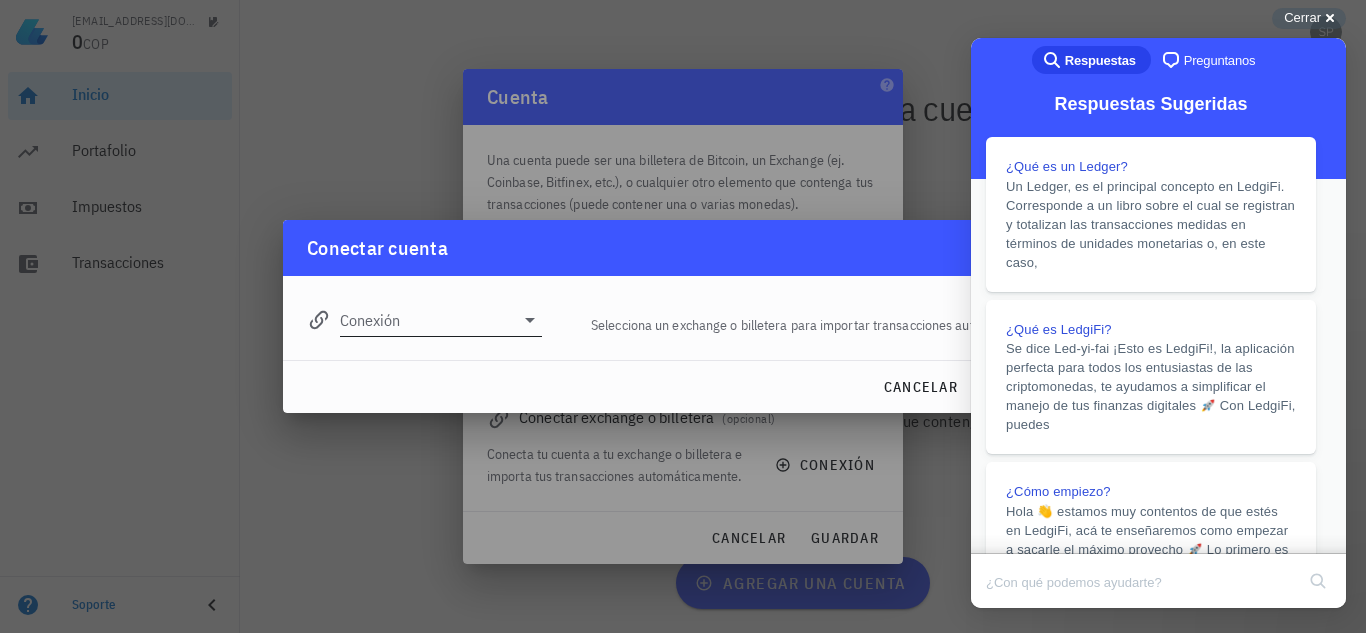 click 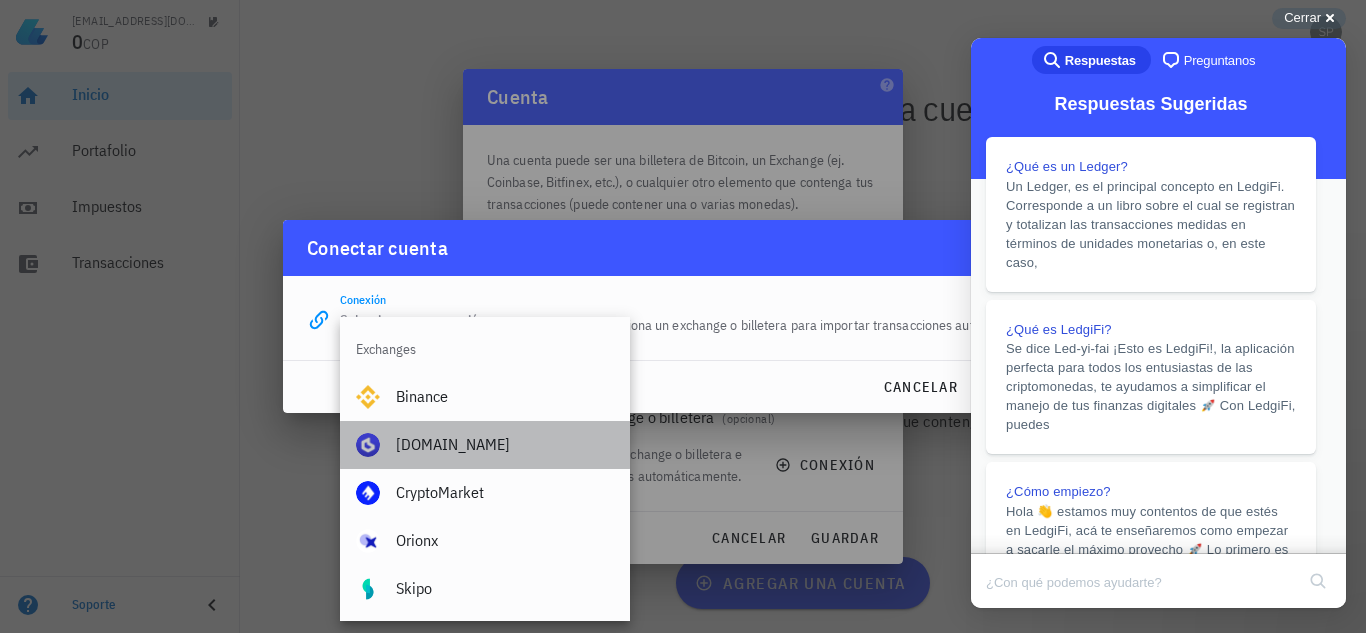 click on "[DOMAIN_NAME]" at bounding box center (505, 444) 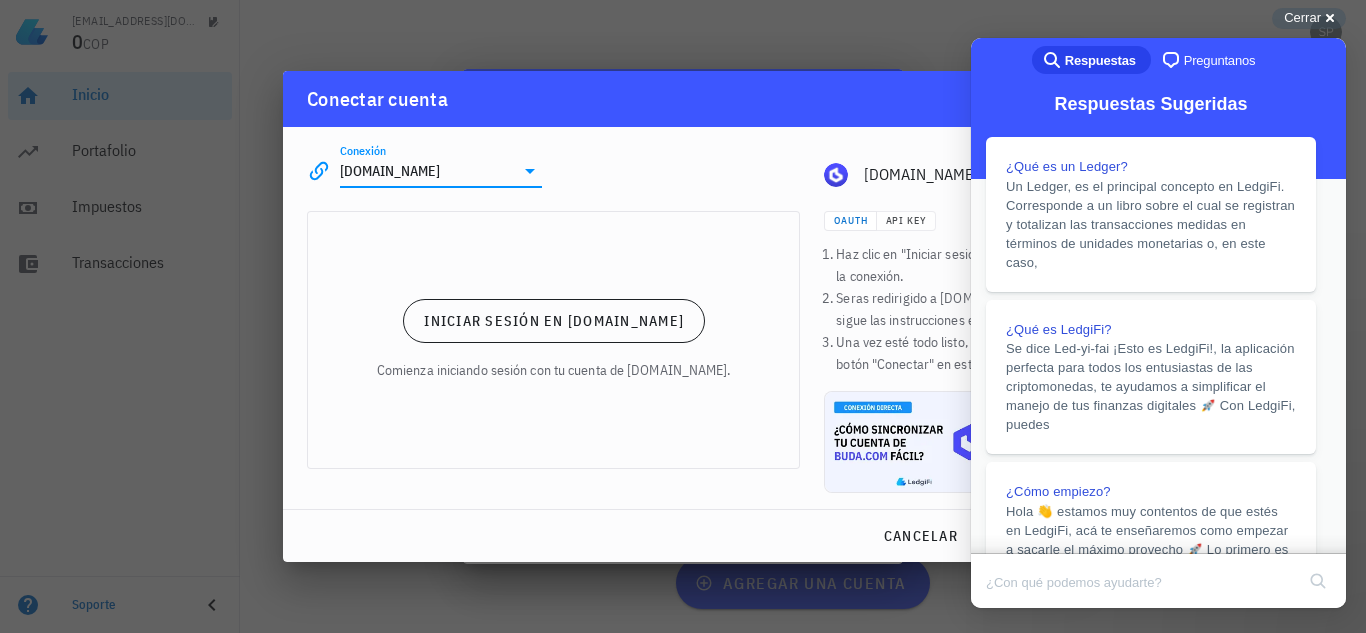 click on "b" at bounding box center [992, 653] 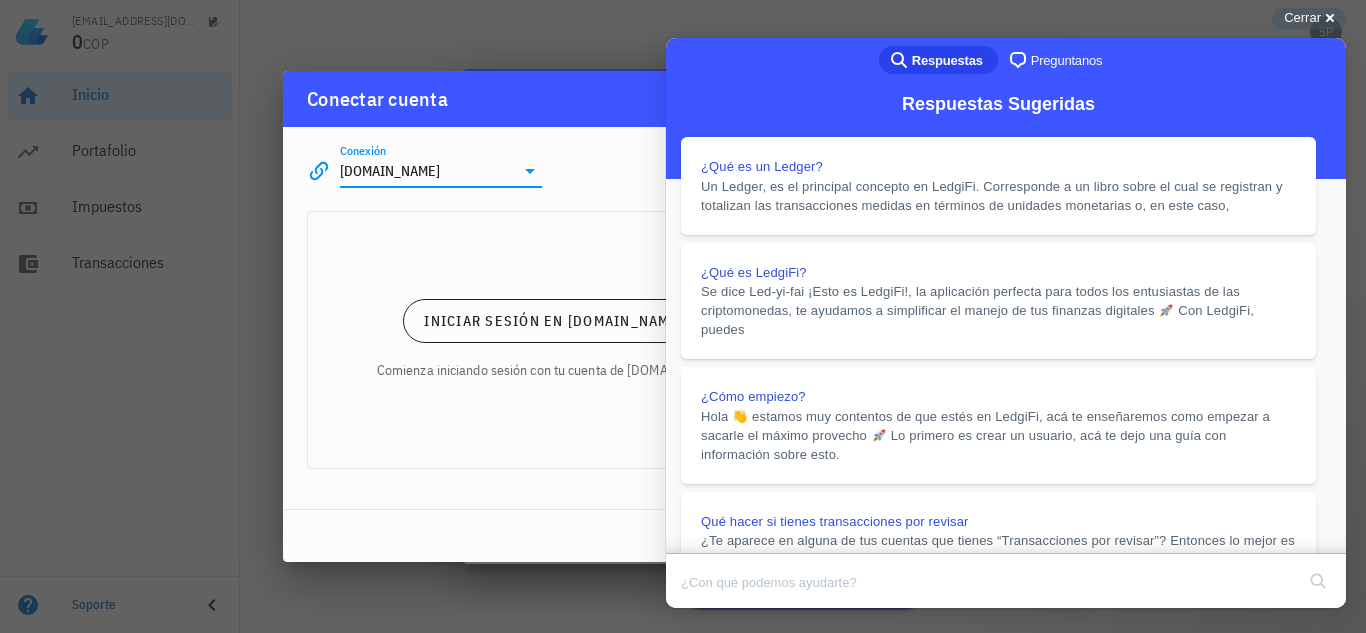 click on "u" at bounding box center (687, 653) 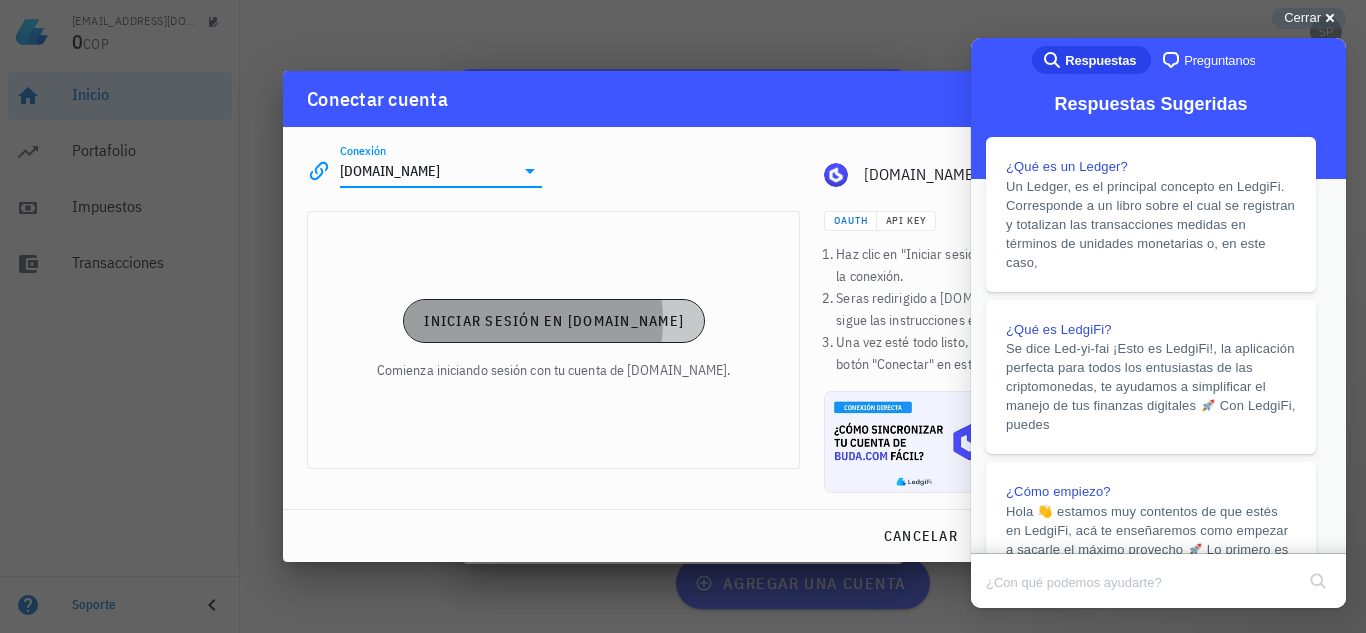 click on "Iniciar sesión en [DOMAIN_NAME]" at bounding box center (553, 321) 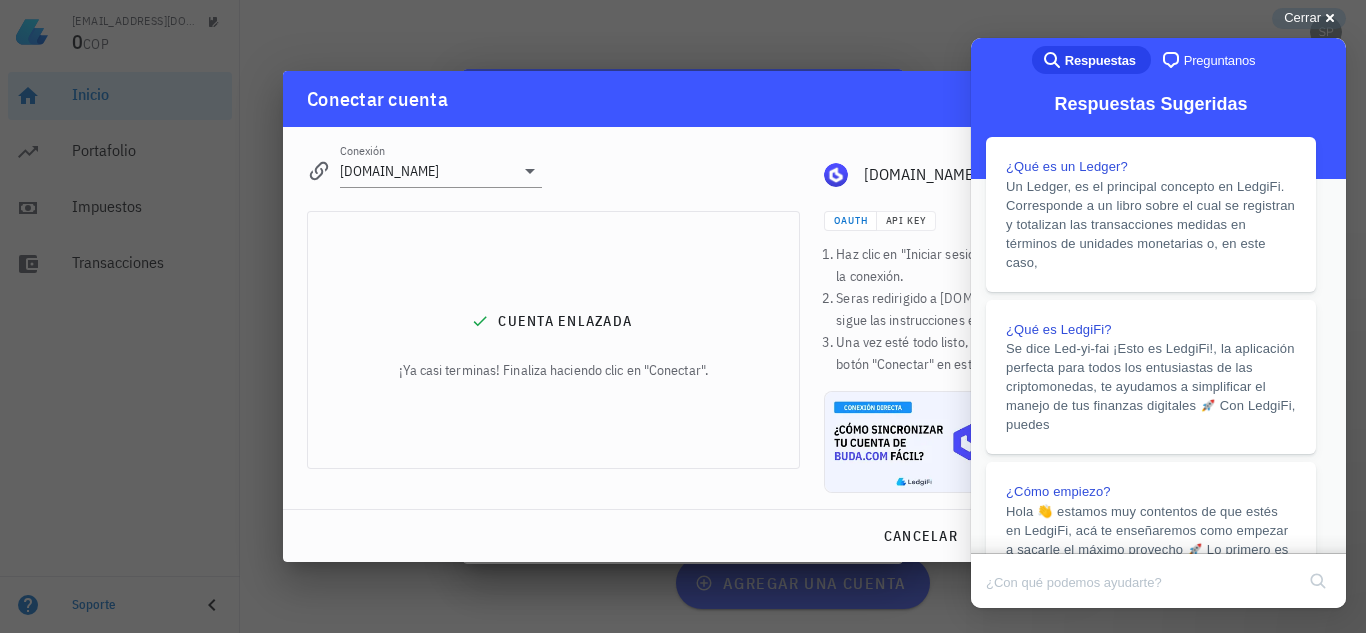 click on "Close" at bounding box center (990, 622) 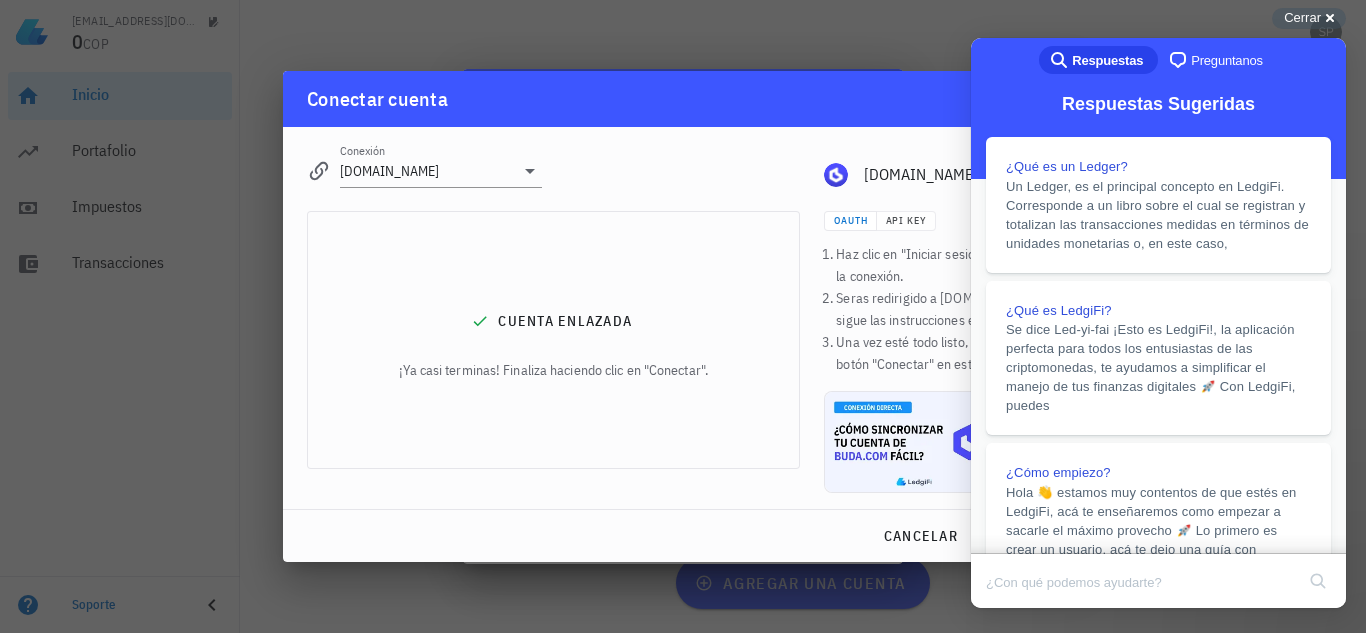 click on "Conectar cuenta" at bounding box center (683, 99) 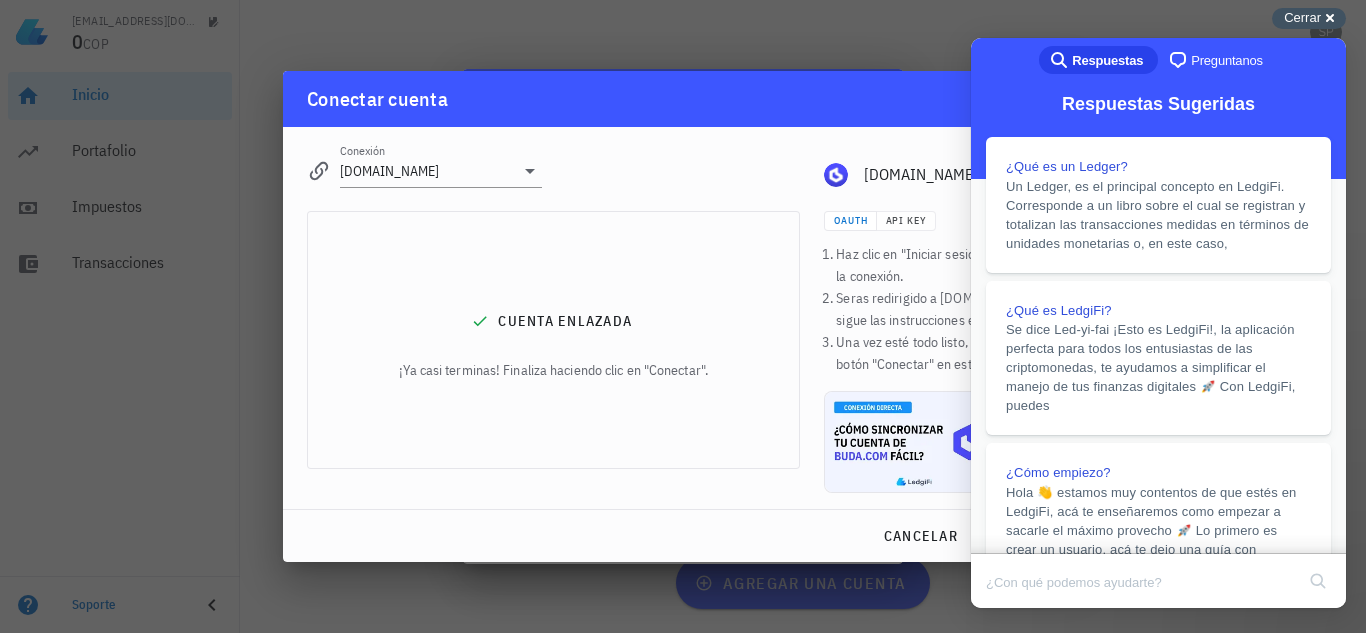 click on "Cerrar cross-small" at bounding box center (1309, 18) 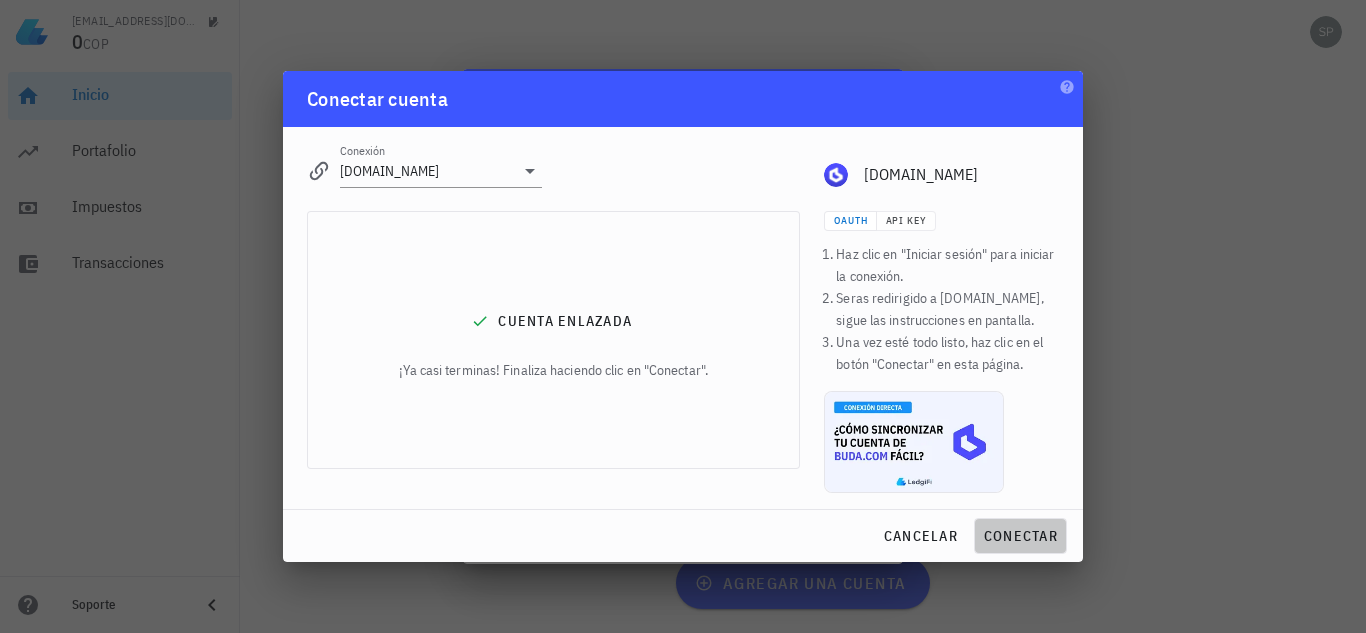 click on "conectar" at bounding box center (1020, 536) 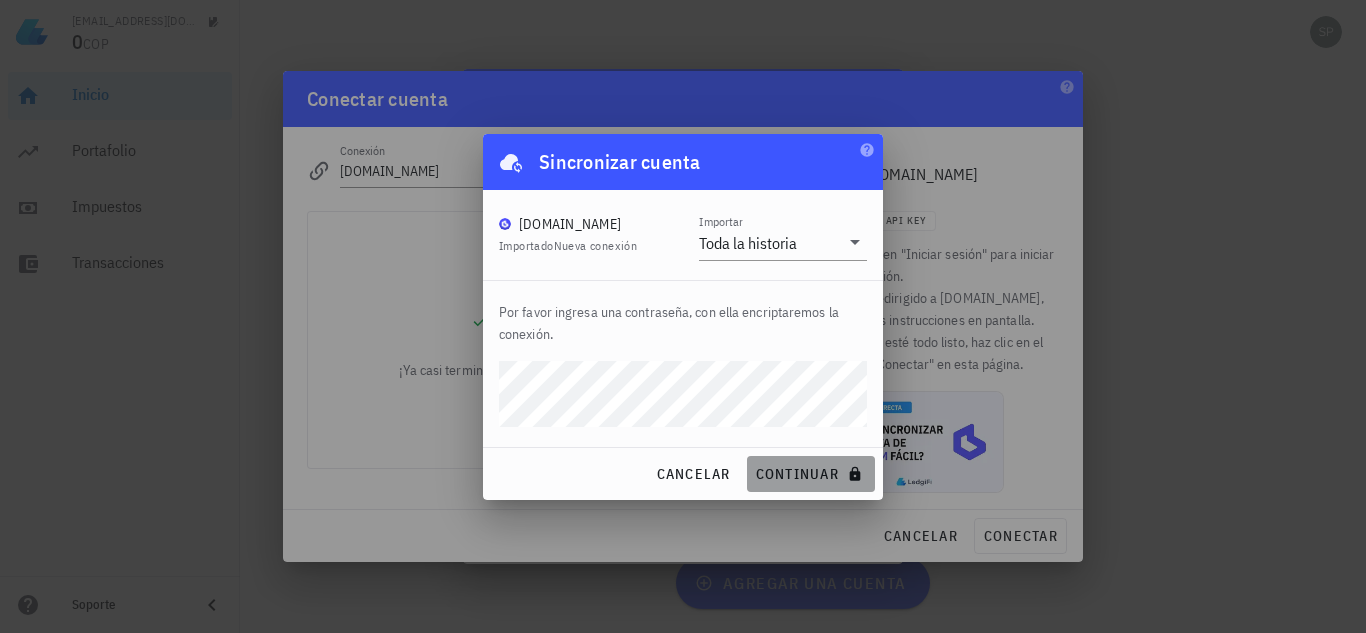 click on "continuar" at bounding box center (811, 474) 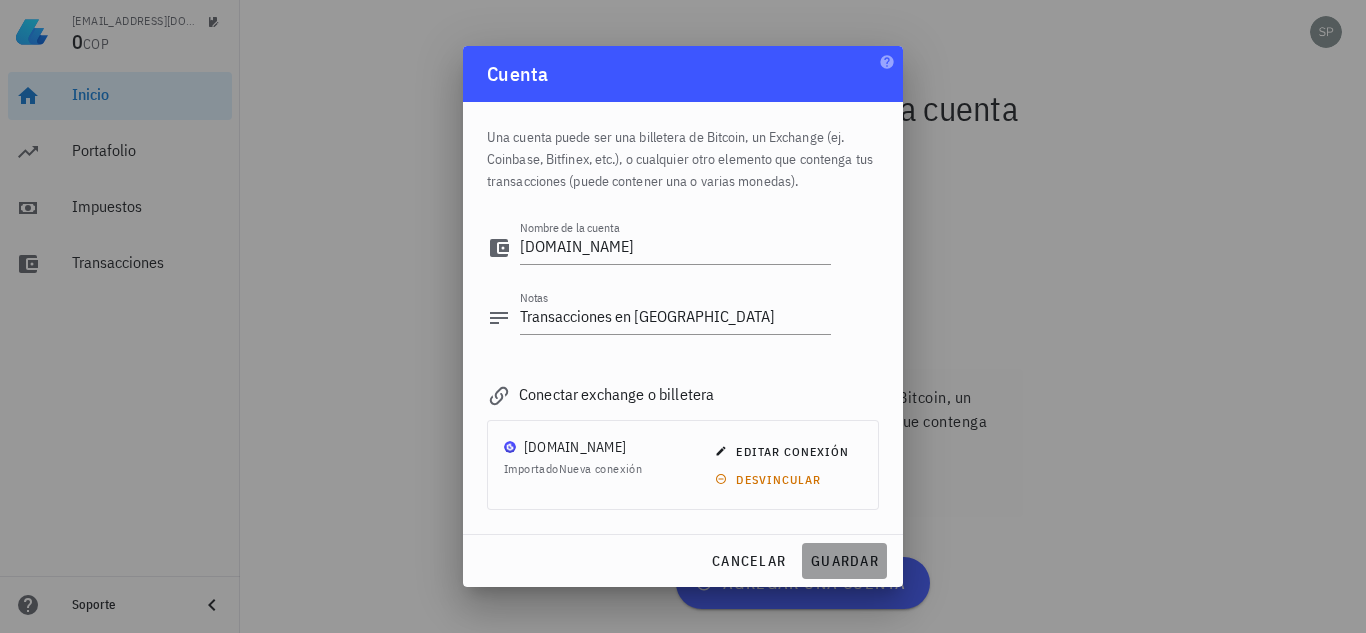 click on "guardar" at bounding box center [844, 561] 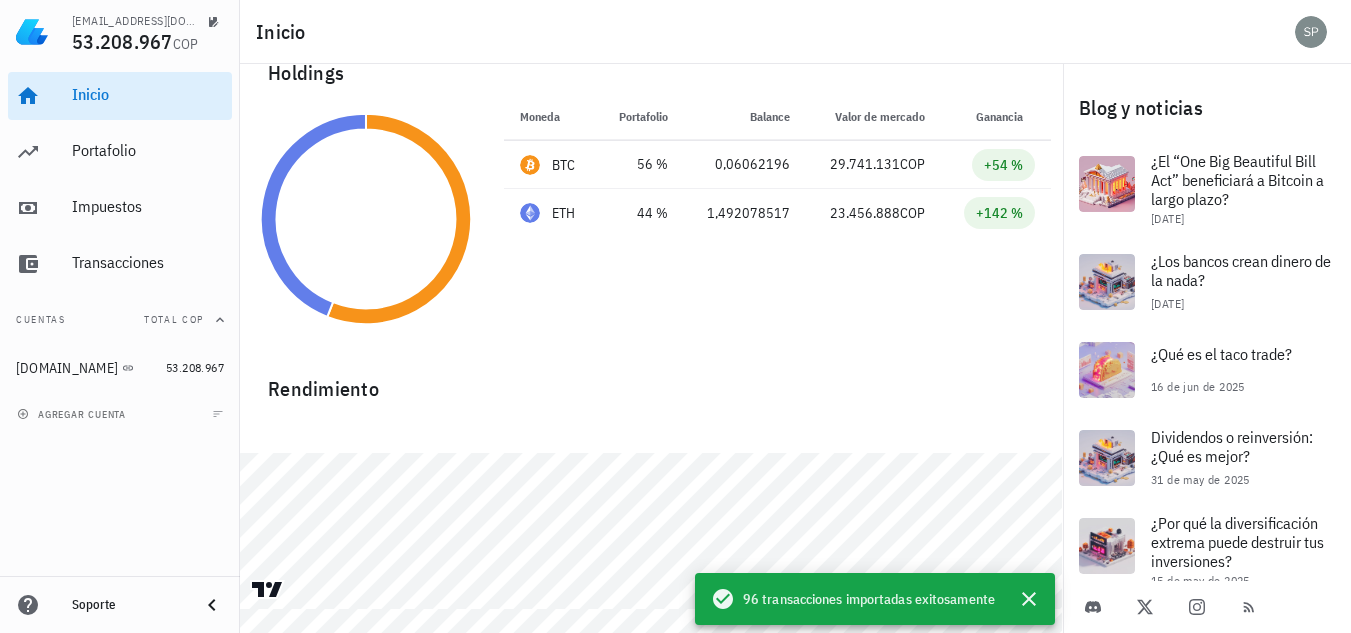 scroll, scrollTop: 39, scrollLeft: 0, axis: vertical 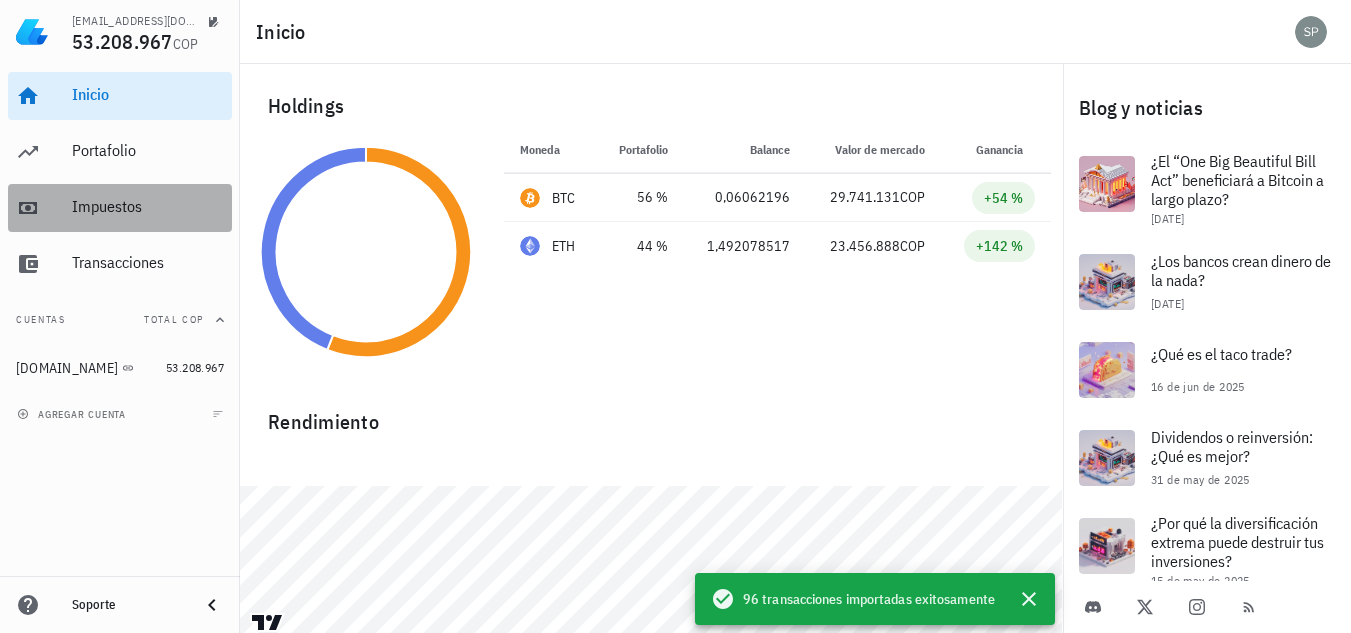 click on "Impuestos" at bounding box center (148, 206) 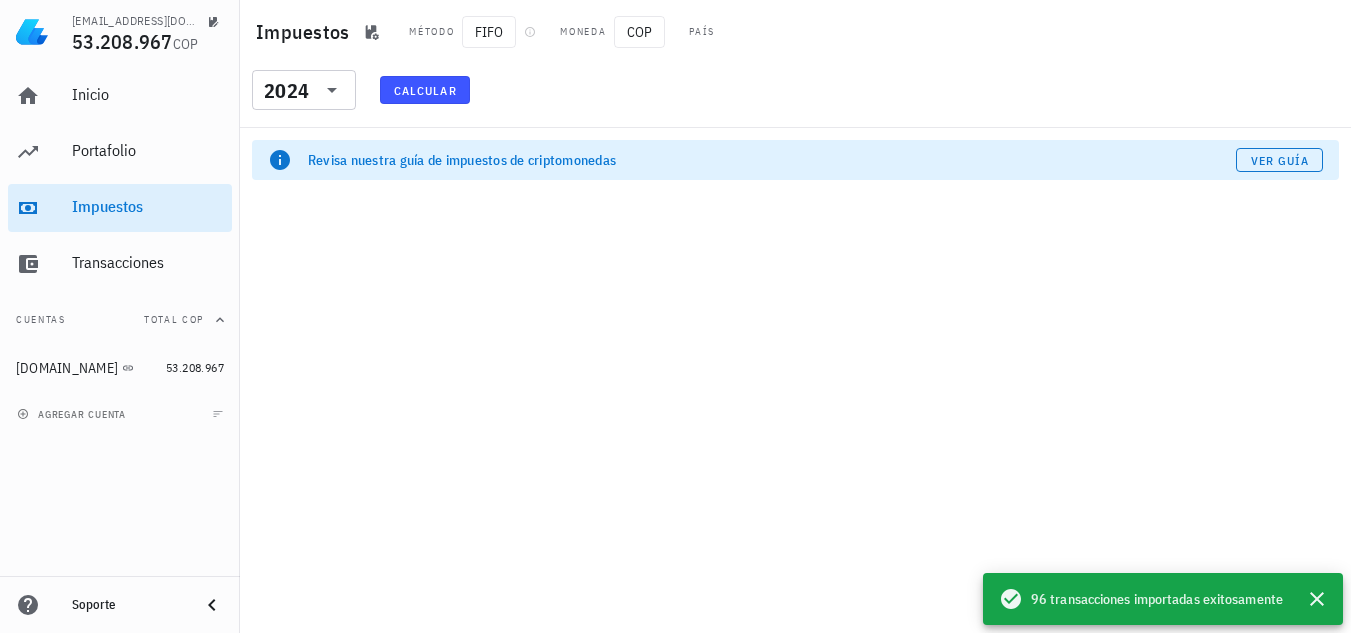 scroll, scrollTop: 0, scrollLeft: 0, axis: both 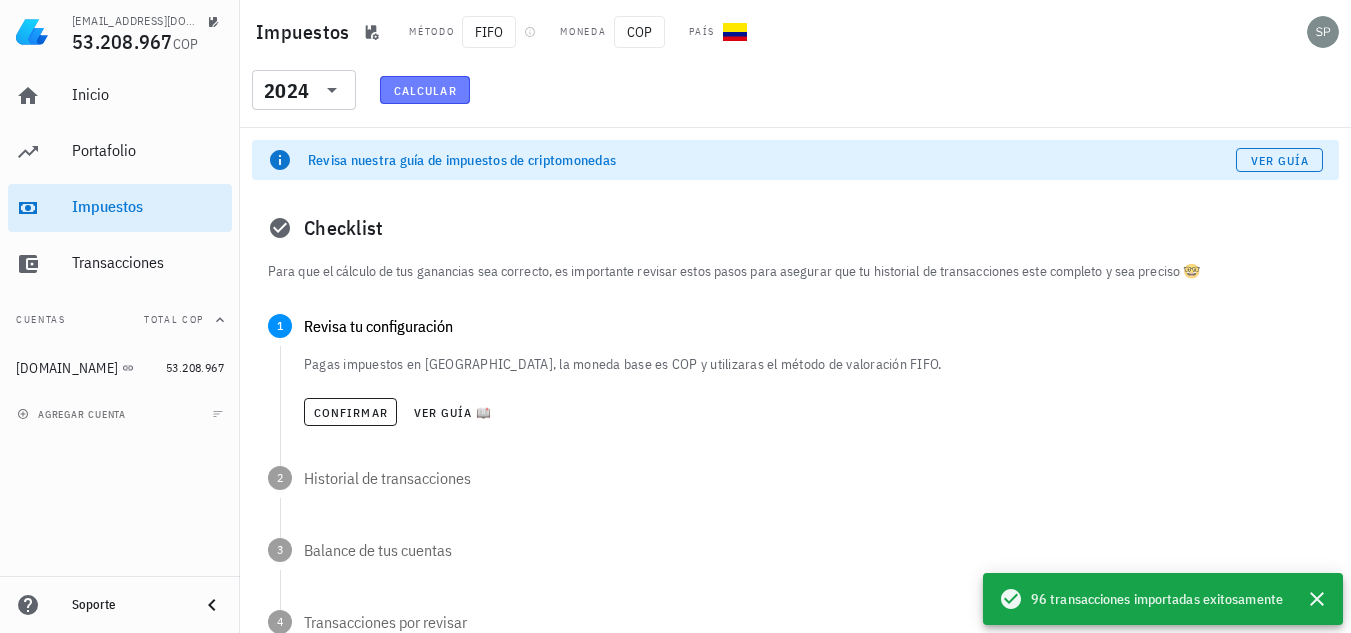 click on "Calcular" at bounding box center (425, 90) 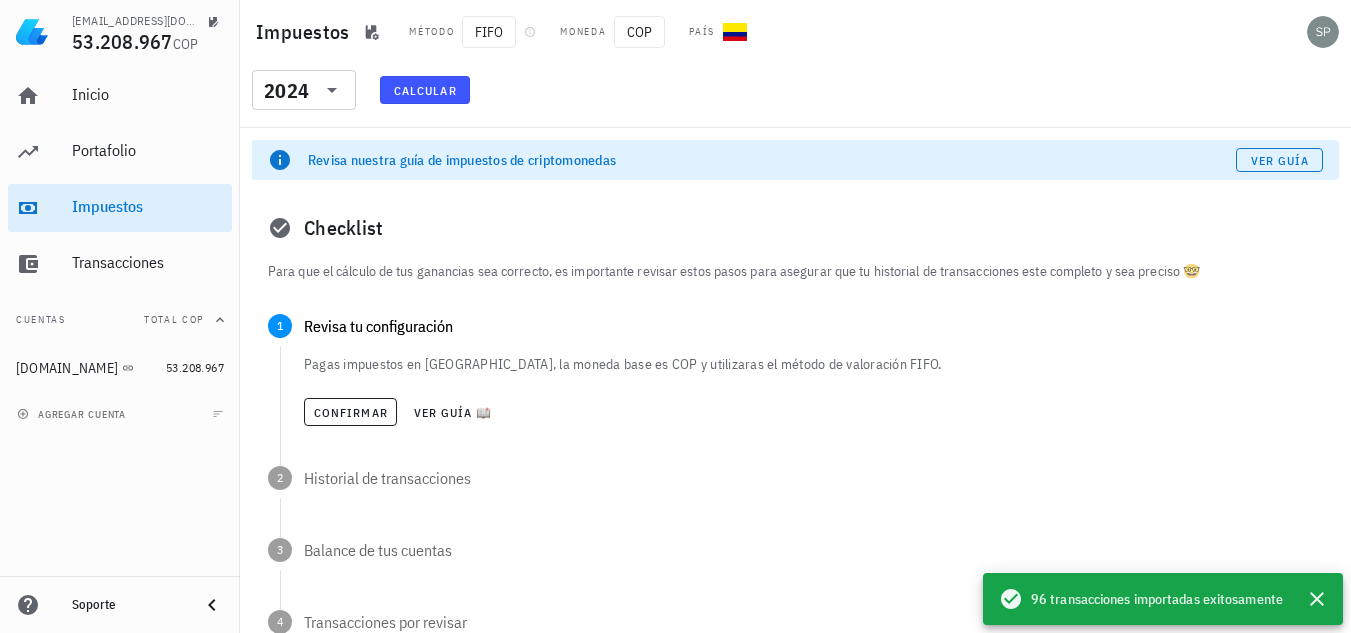click on "Calcular" at bounding box center (425, 90) 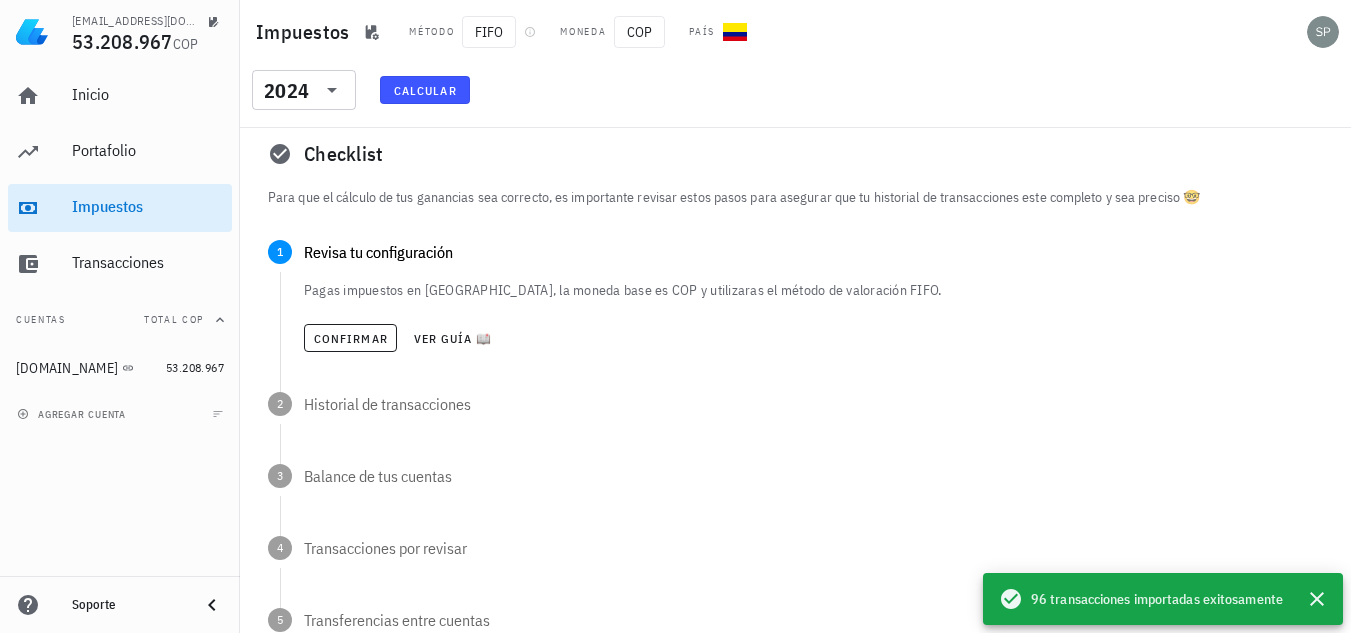 scroll, scrollTop: 0, scrollLeft: 0, axis: both 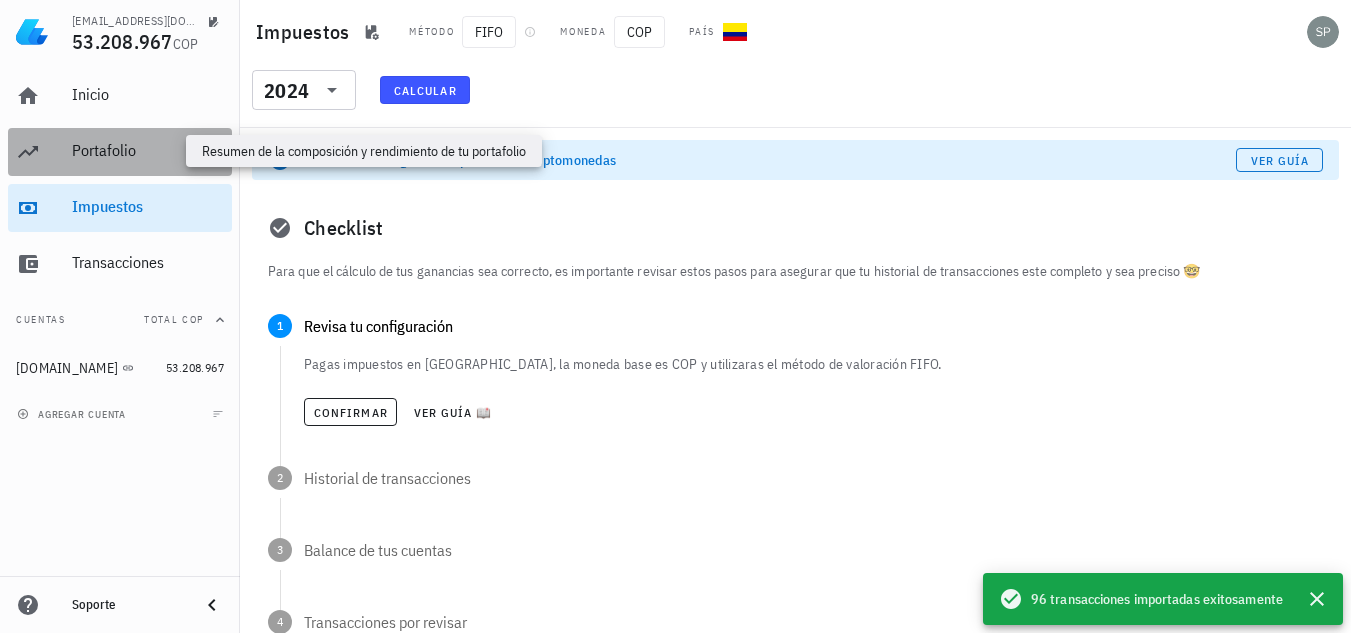 click on "Portafolio" at bounding box center [148, 150] 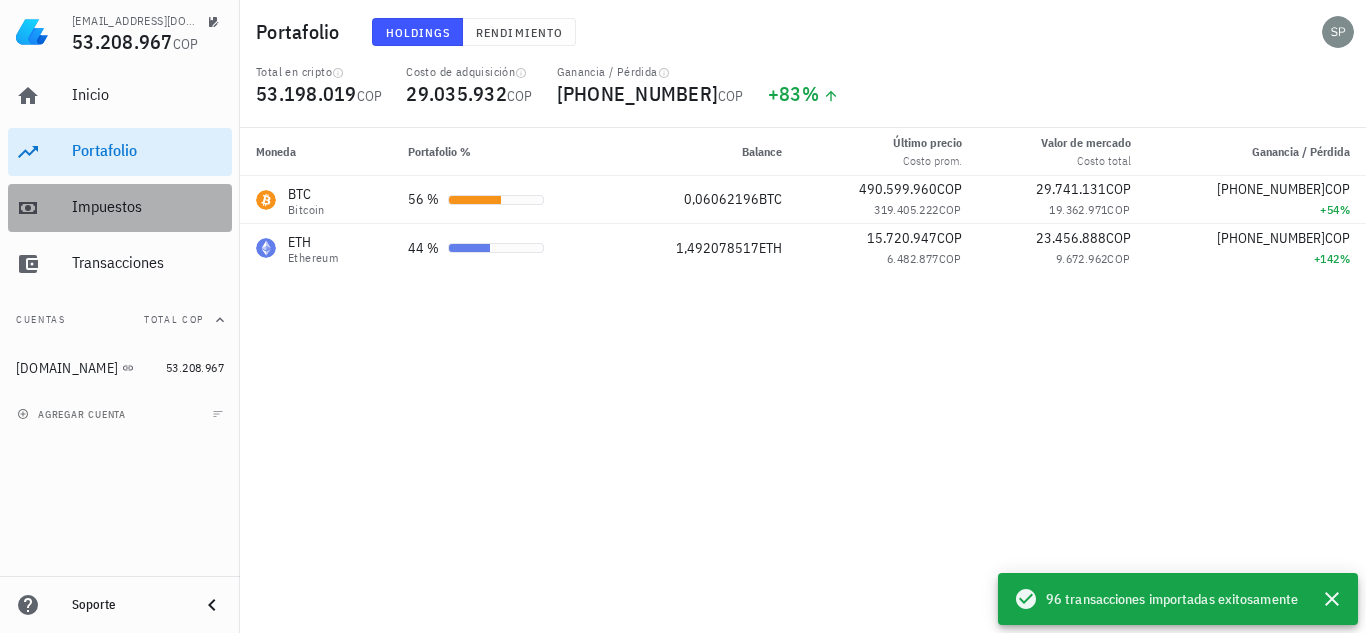 click on "Impuestos" at bounding box center [148, 206] 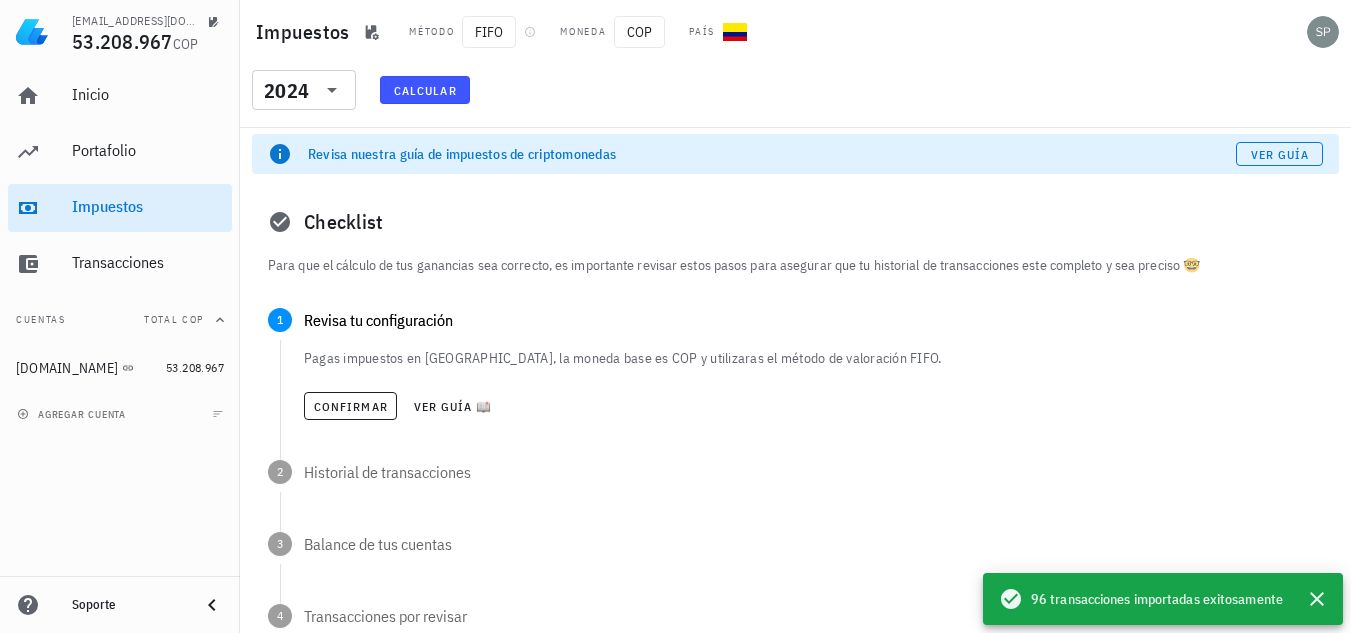 scroll, scrollTop: 0, scrollLeft: 0, axis: both 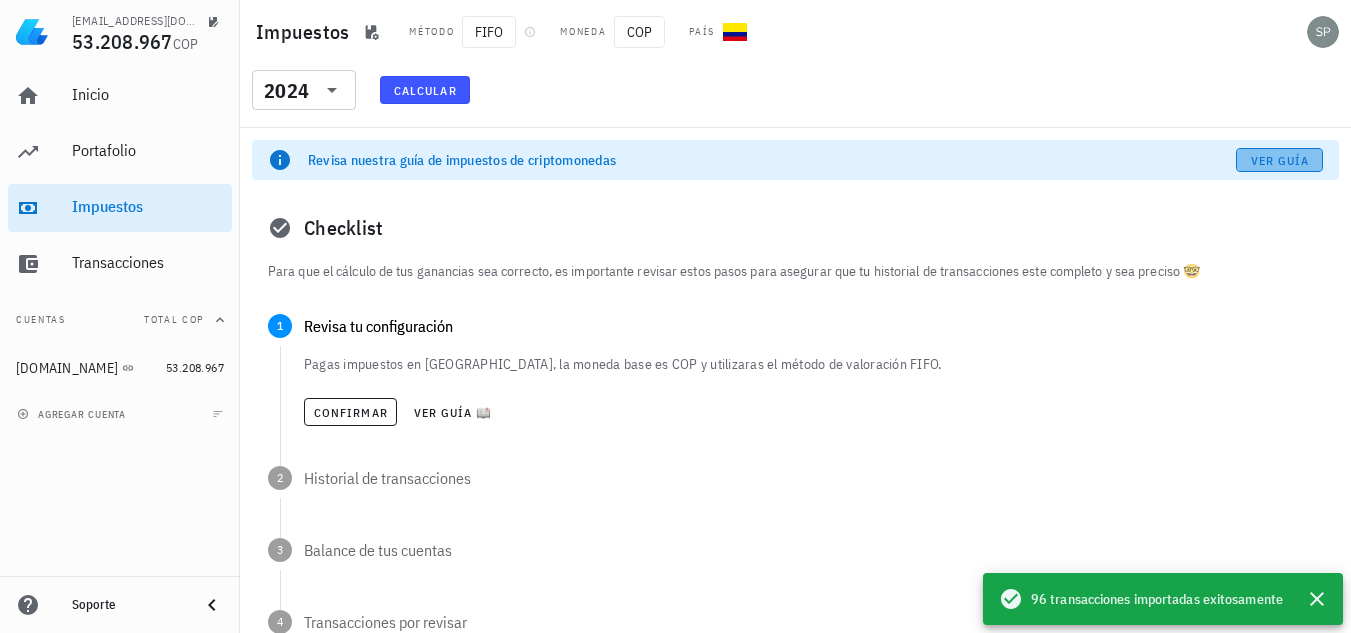 click on "Ver guía" at bounding box center [1280, 160] 